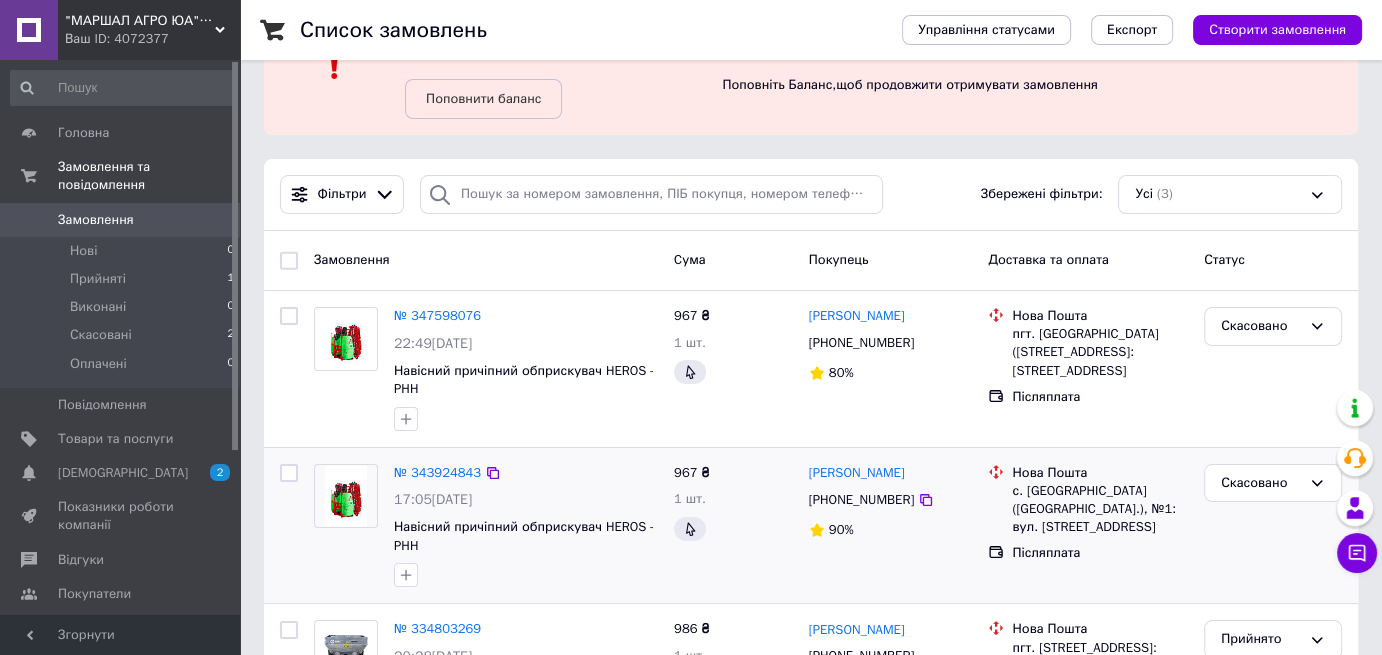 scroll, scrollTop: 196, scrollLeft: 0, axis: vertical 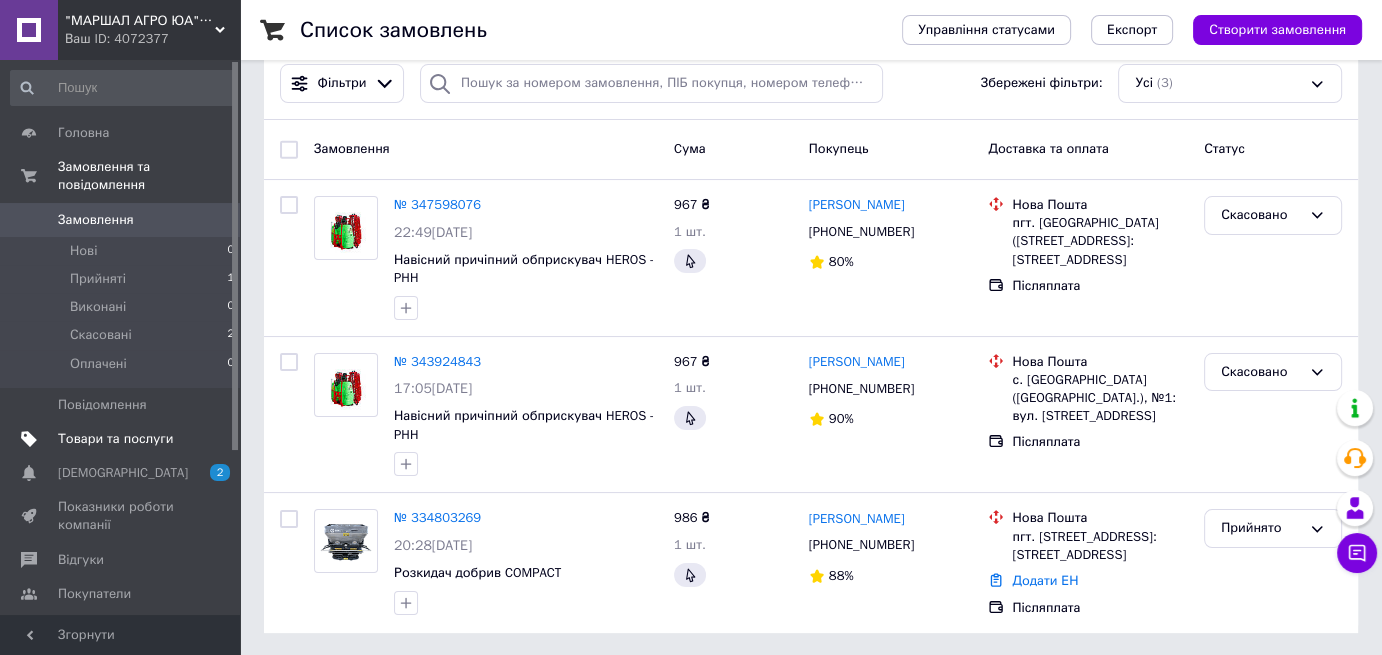 click on "Товари та послуги" at bounding box center [123, 439] 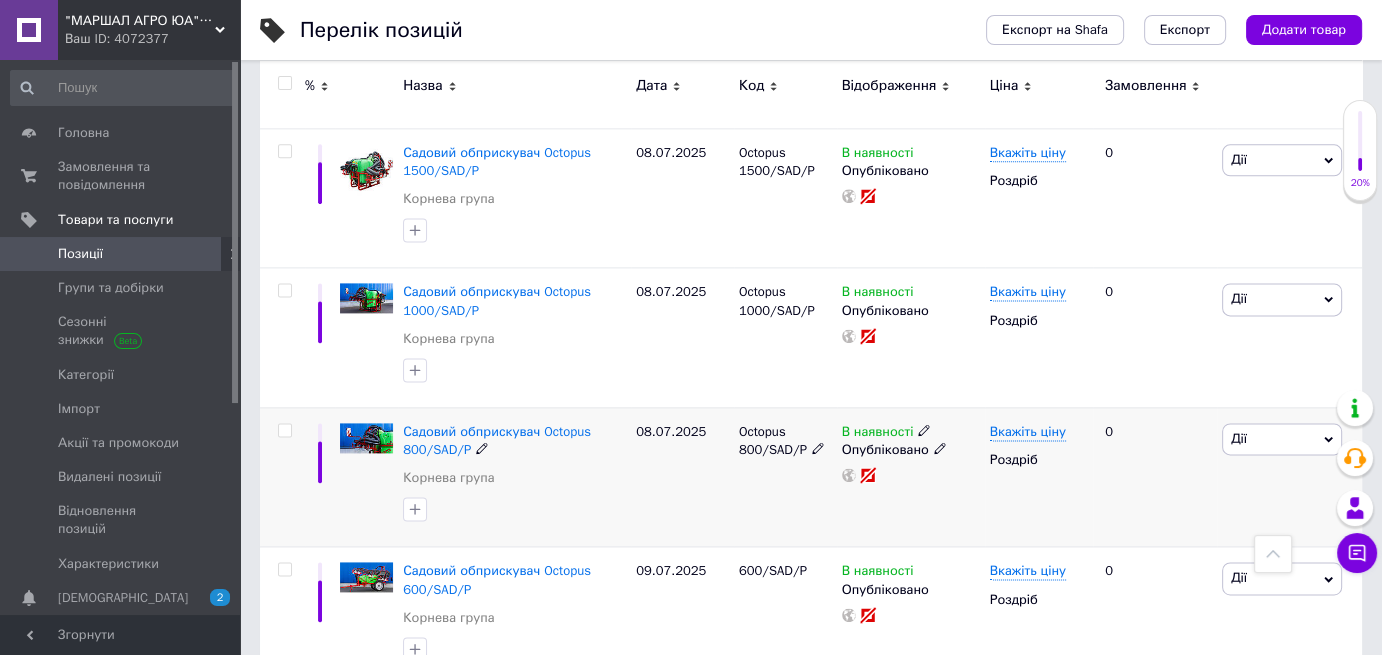 scroll, scrollTop: 2698, scrollLeft: 0, axis: vertical 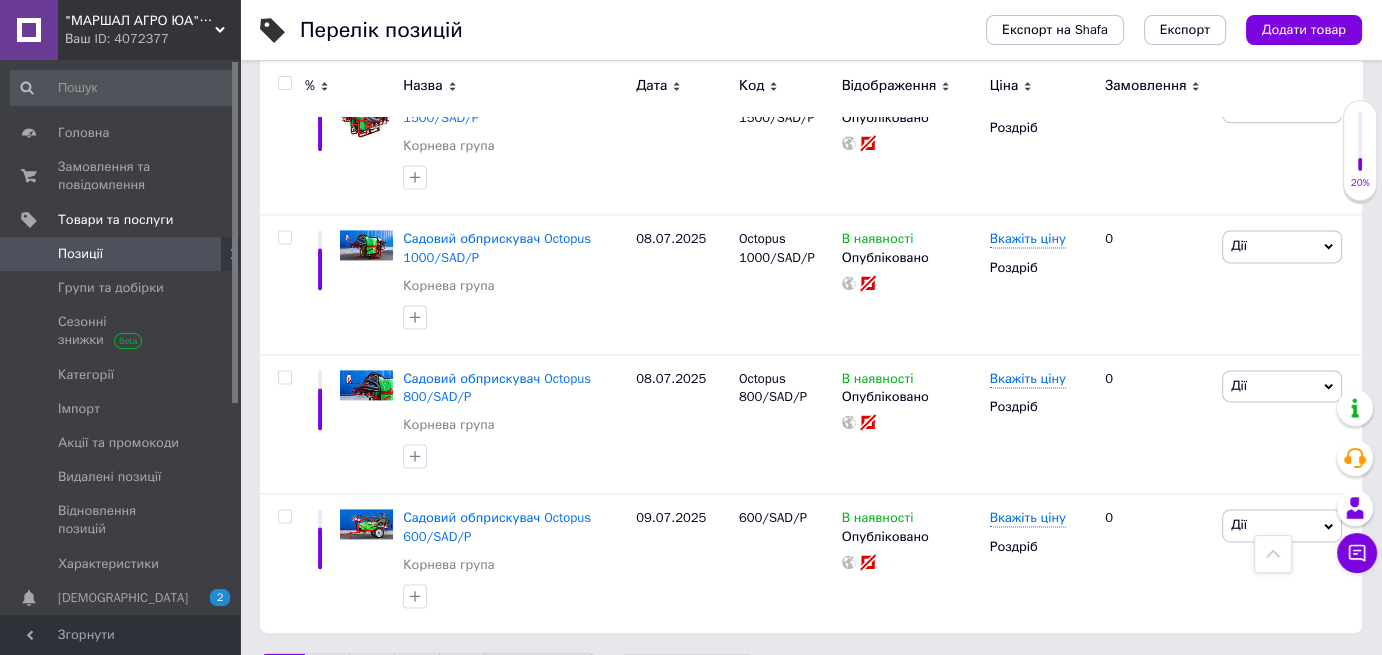 click on "3" at bounding box center [372, 674] 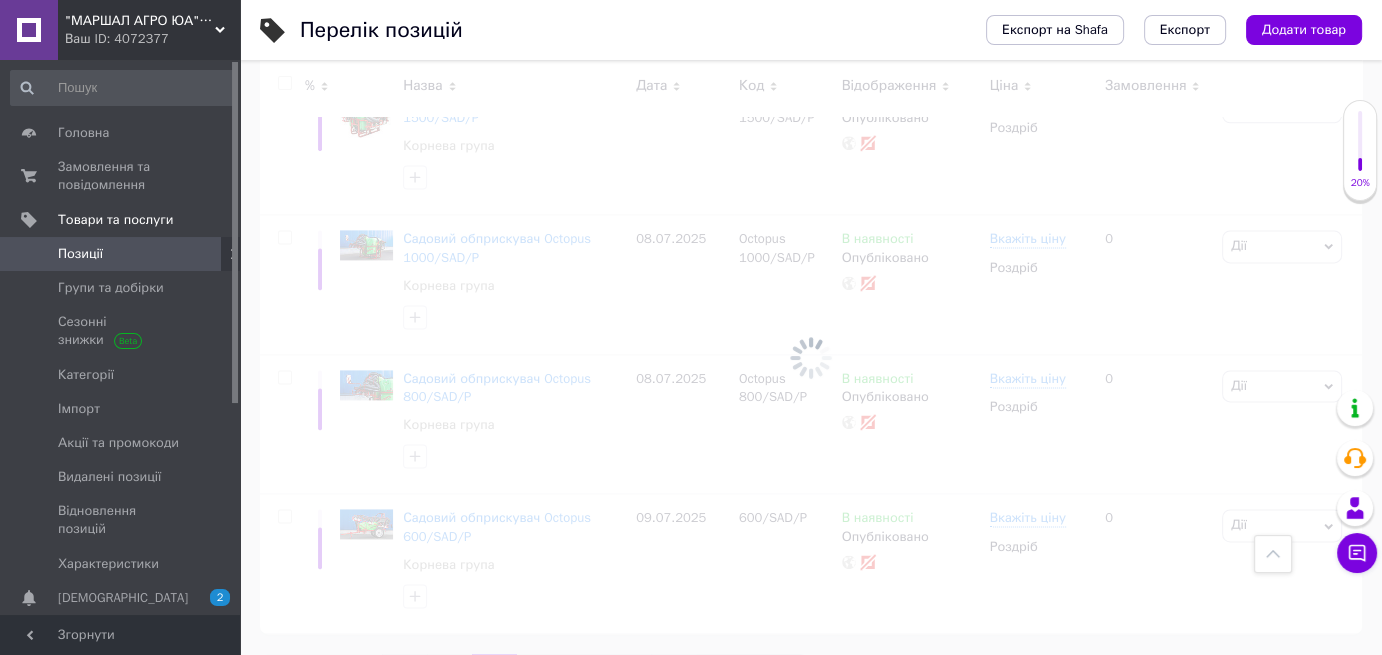 scroll, scrollTop: 2533, scrollLeft: 0, axis: vertical 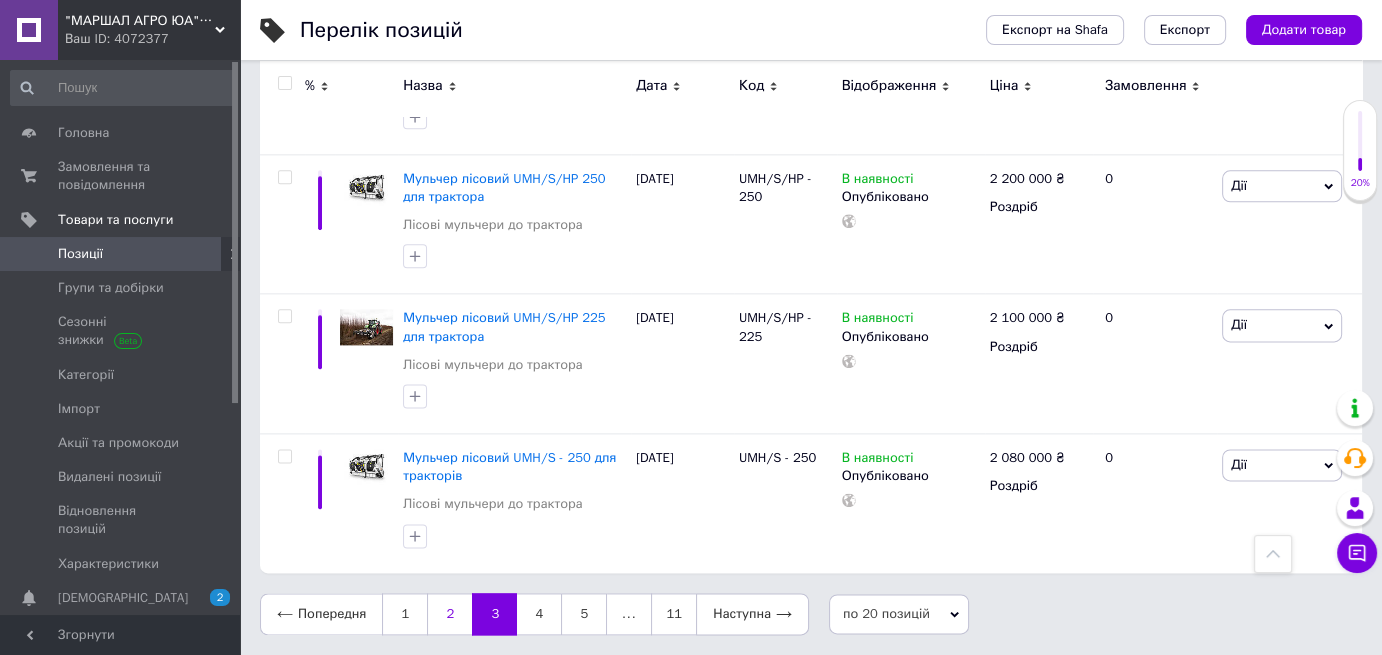 click on "2" at bounding box center (449, 614) 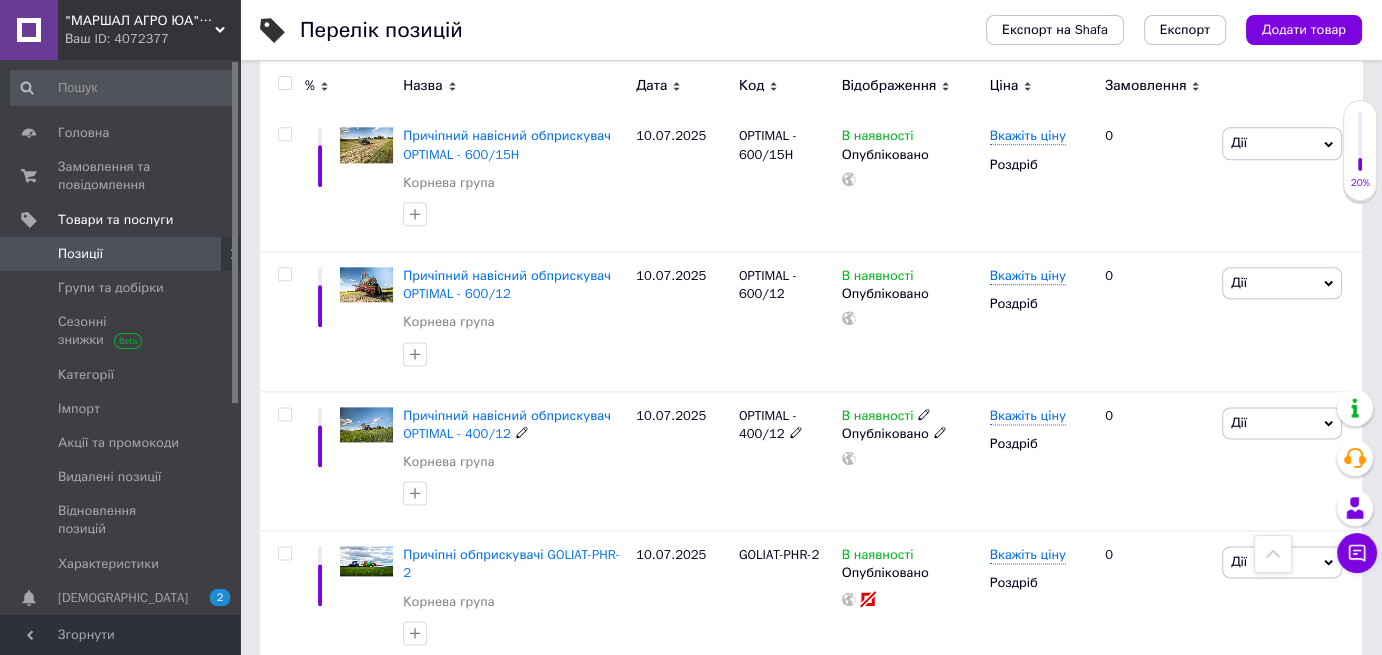 scroll, scrollTop: 2607, scrollLeft: 0, axis: vertical 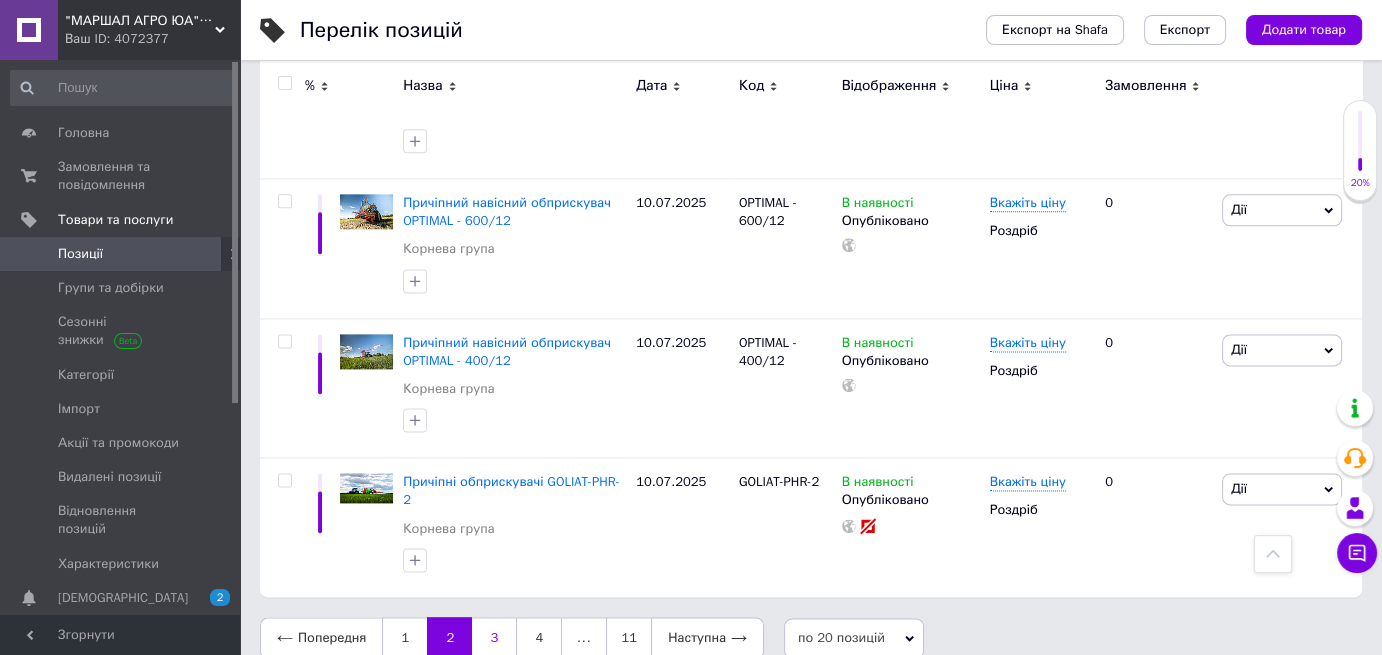 click on "3" at bounding box center (494, 638) 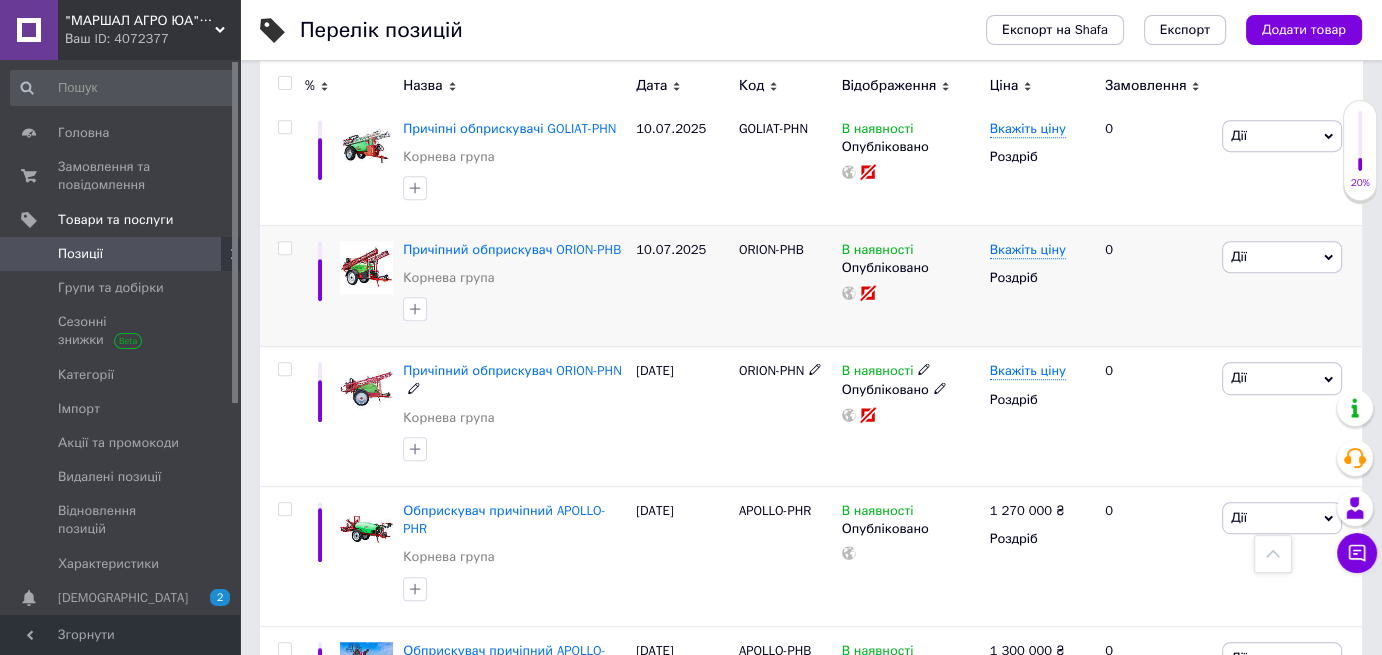 scroll, scrollTop: 933, scrollLeft: 0, axis: vertical 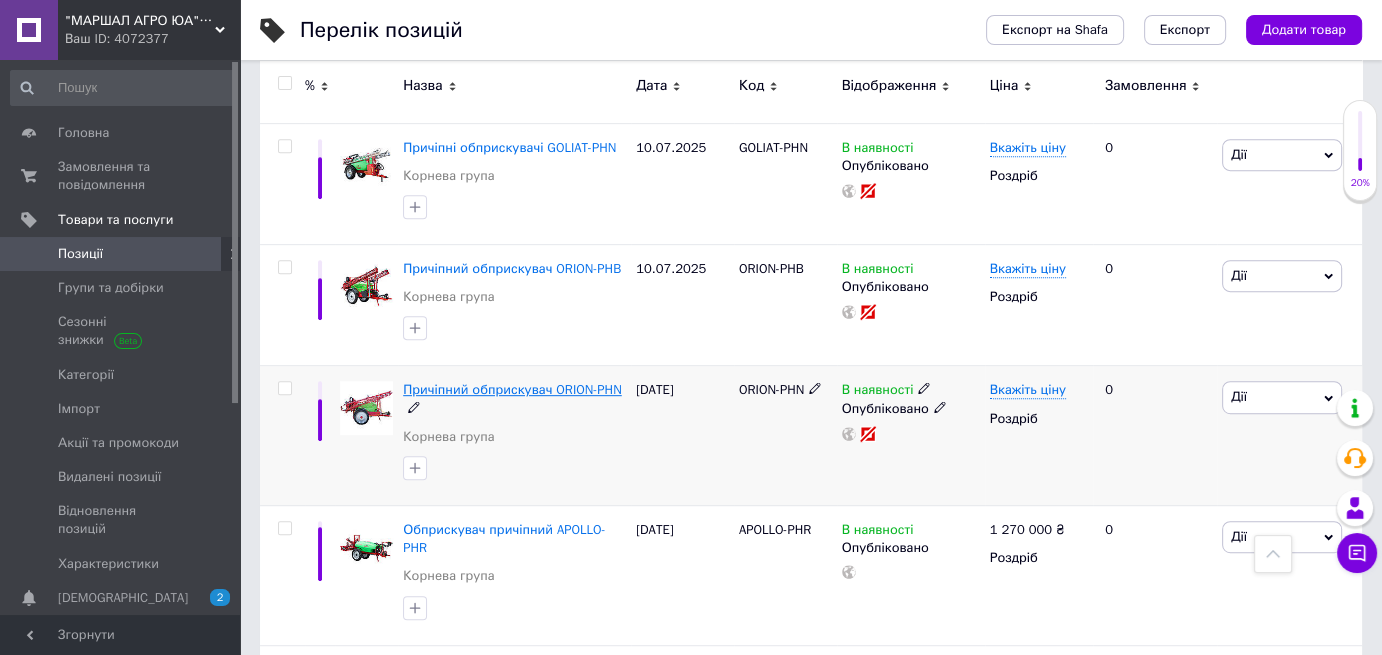 click on "Причіпний обприскувач ORION-PHN" at bounding box center (512, 389) 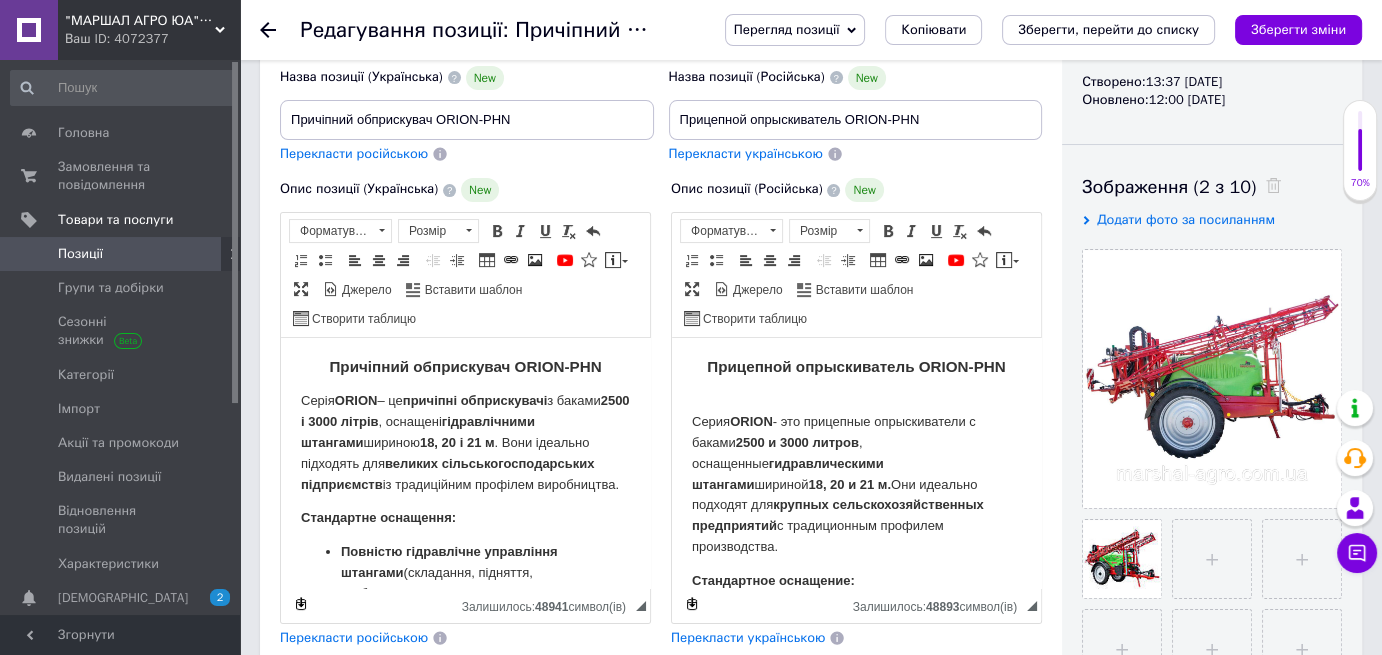 scroll, scrollTop: 300, scrollLeft: 0, axis: vertical 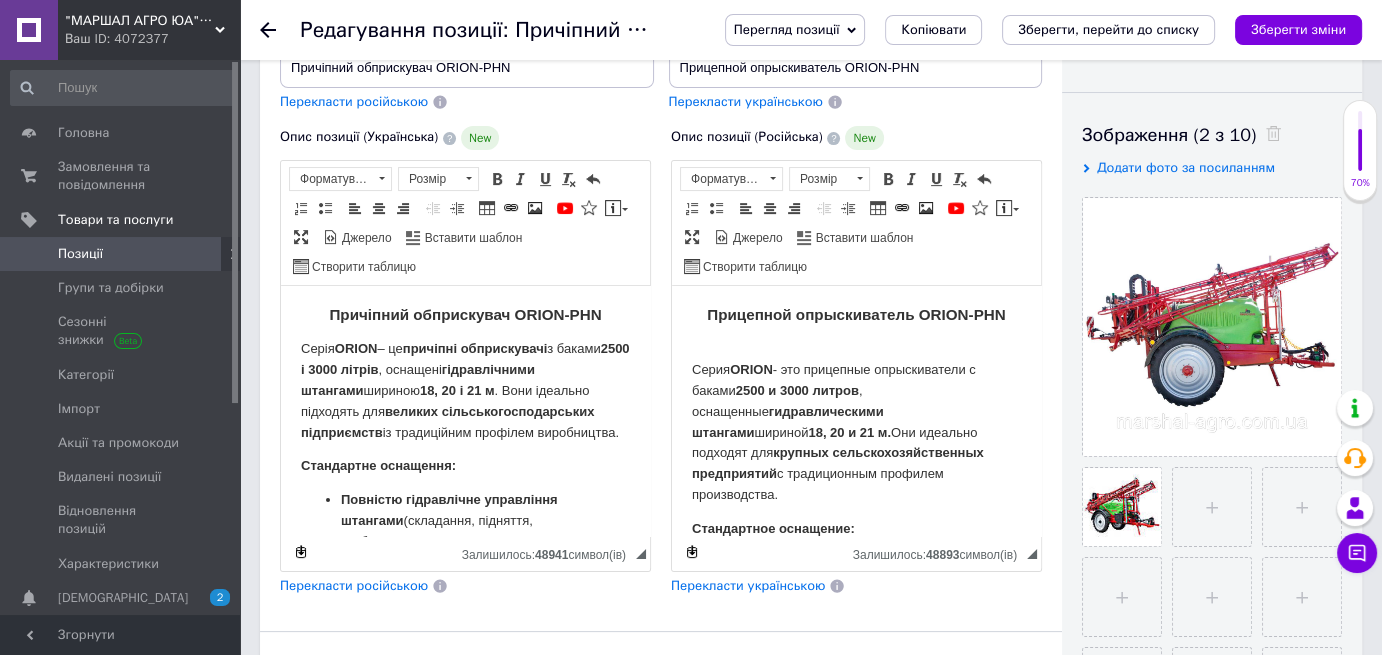 click on "Причіпний обприскувач ORION-PHN" at bounding box center (465, 314) 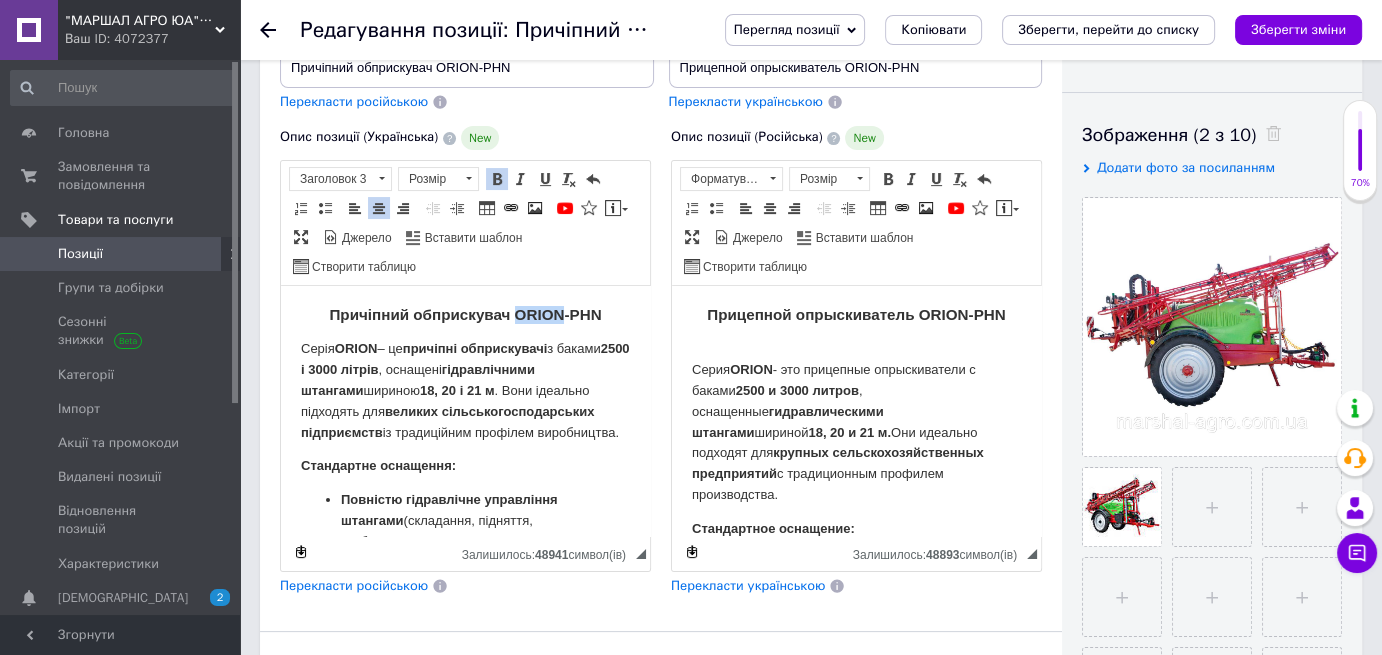click on "Причіпний обприскувач ORION-PHN" at bounding box center [465, 314] 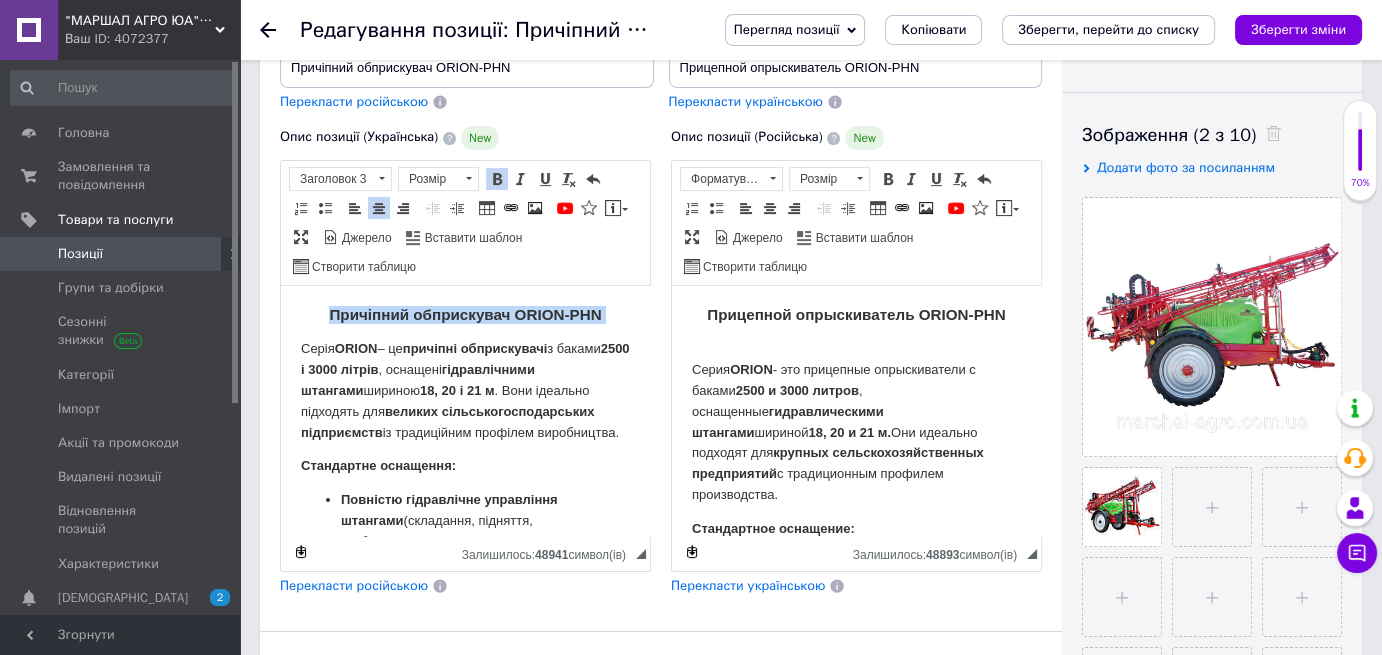 click on "Причіпний обприскувач ORION-PHN" at bounding box center (465, 314) 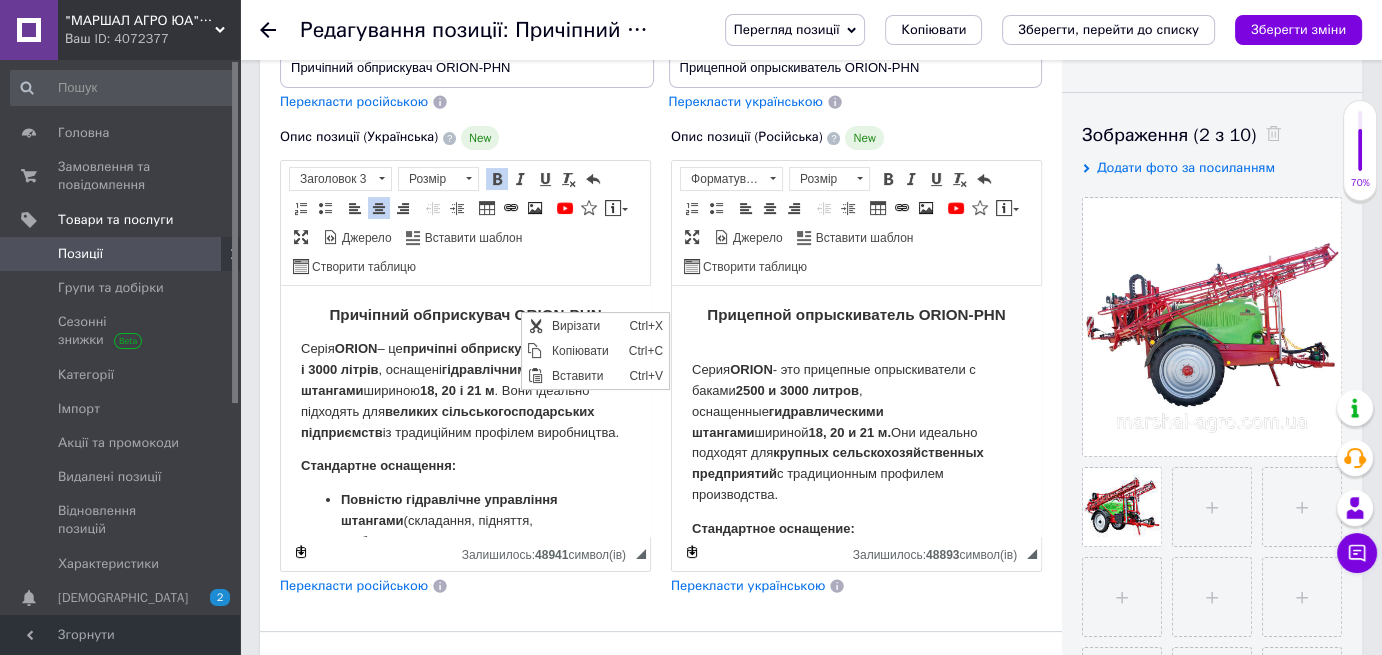 scroll, scrollTop: 0, scrollLeft: 0, axis: both 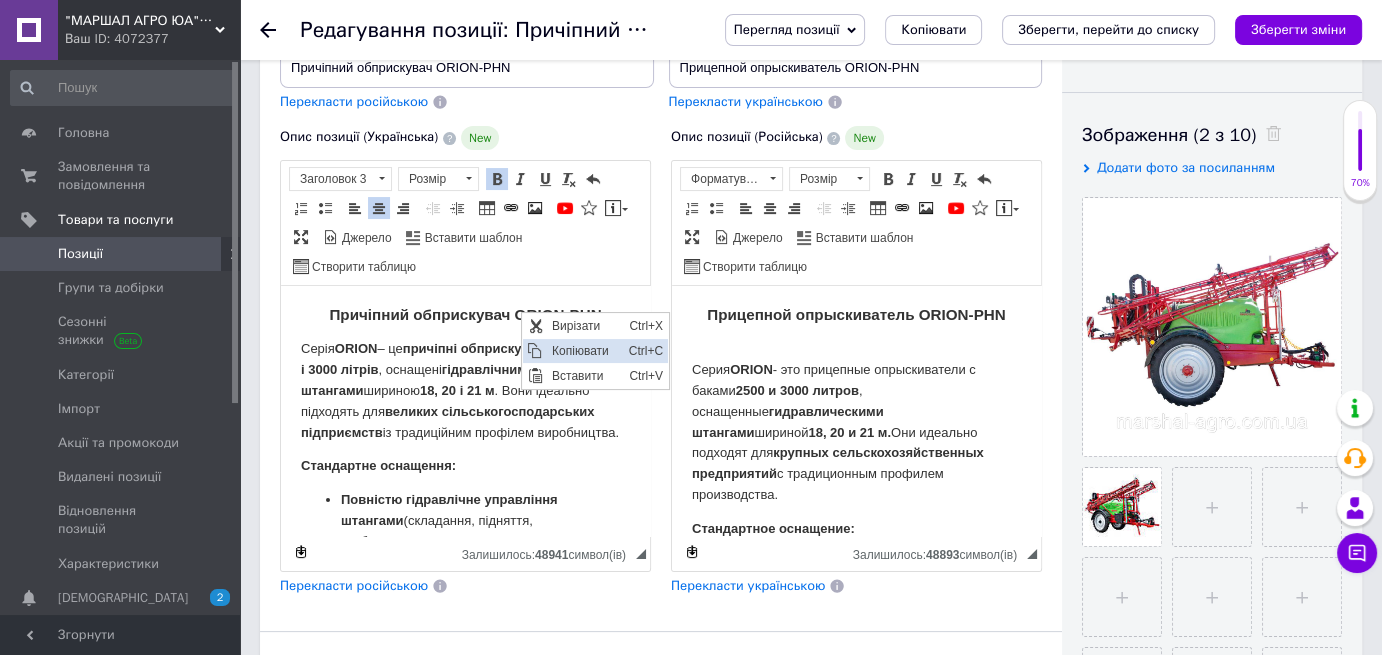 click on "Копіювати" at bounding box center [584, 350] 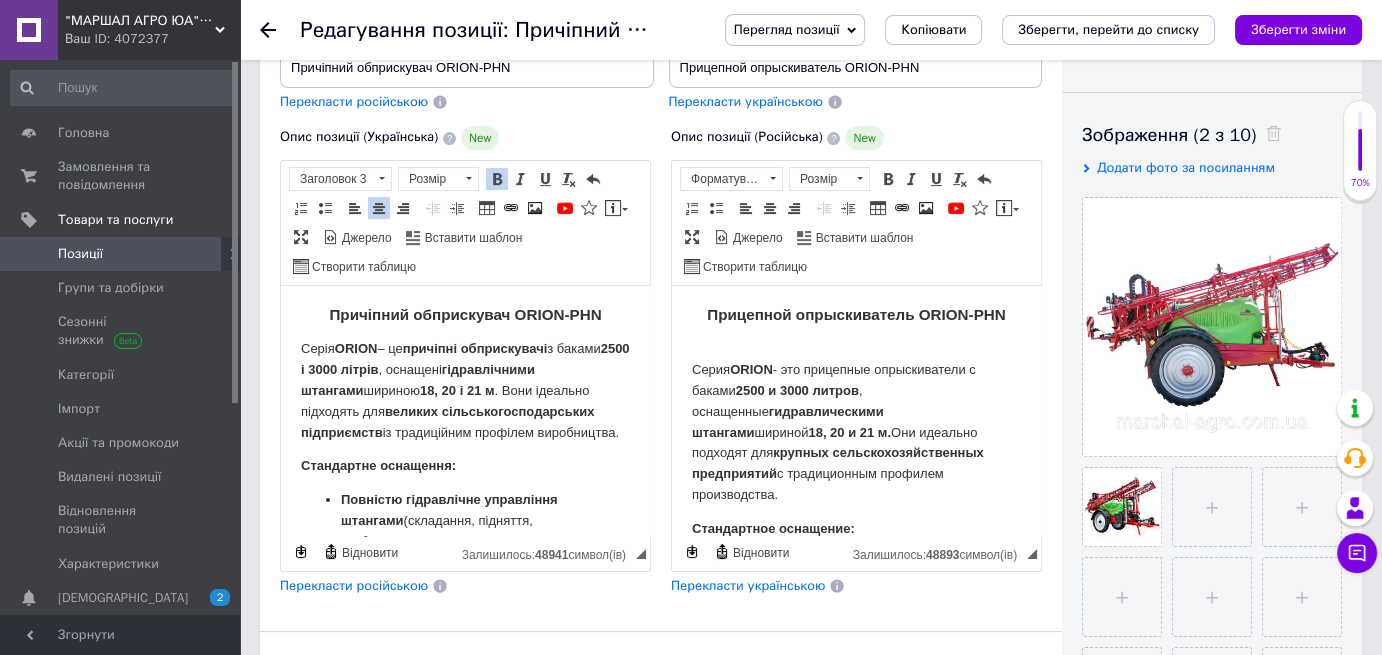click on "Серія  ORION  – це  причіпні обприскувачі  з баками  2500 і 3000 літрів , оснащені  гідравлічними штангами  шириною  18, 20 і 21 м . Вони ідеально підходять для  великих сільськогосподарських підприємств  із традиційним профілем виробництва." at bounding box center [465, 391] 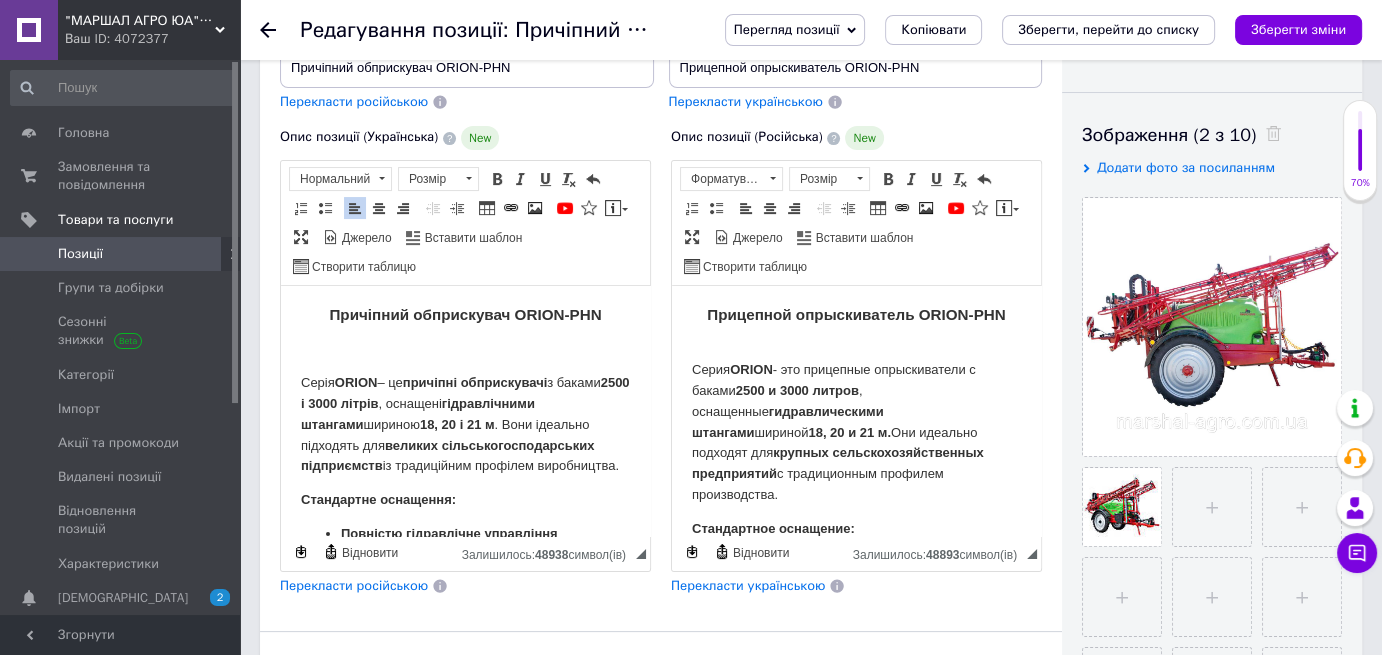 click at bounding box center [465, 349] 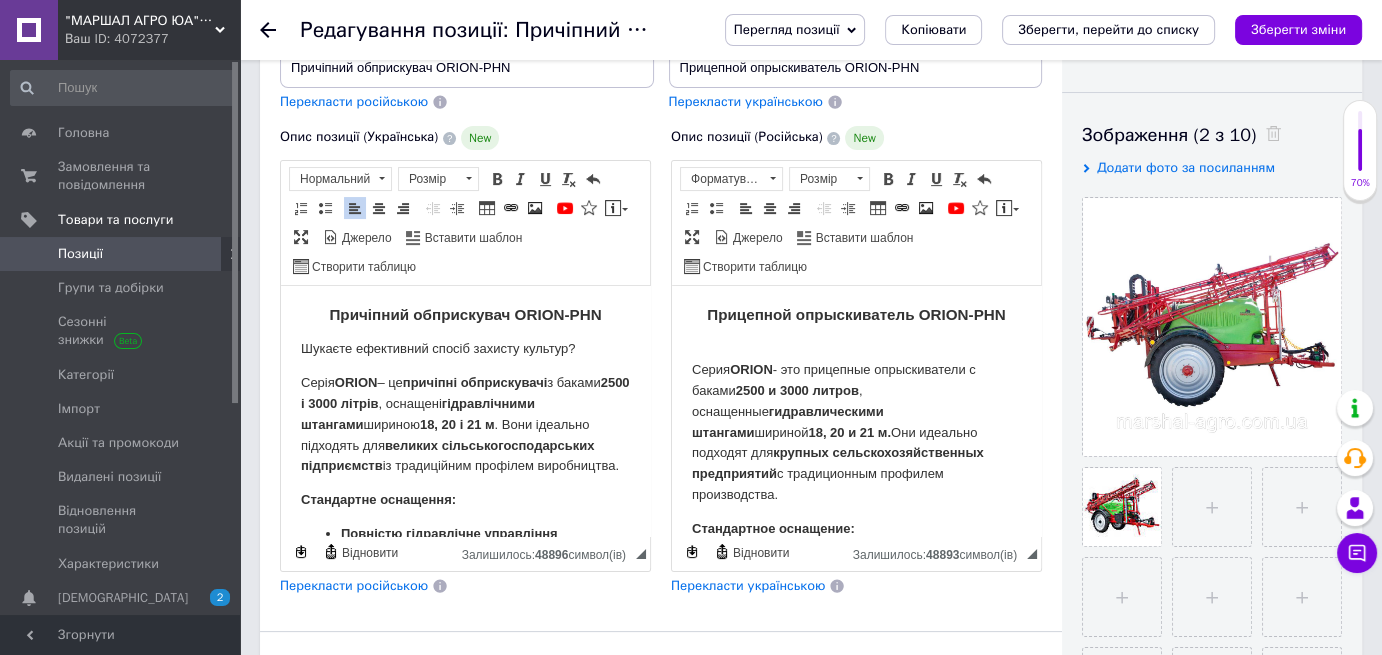click on "Шукаєте ефективний спосіб захисту культур?" at bounding box center (465, 349) 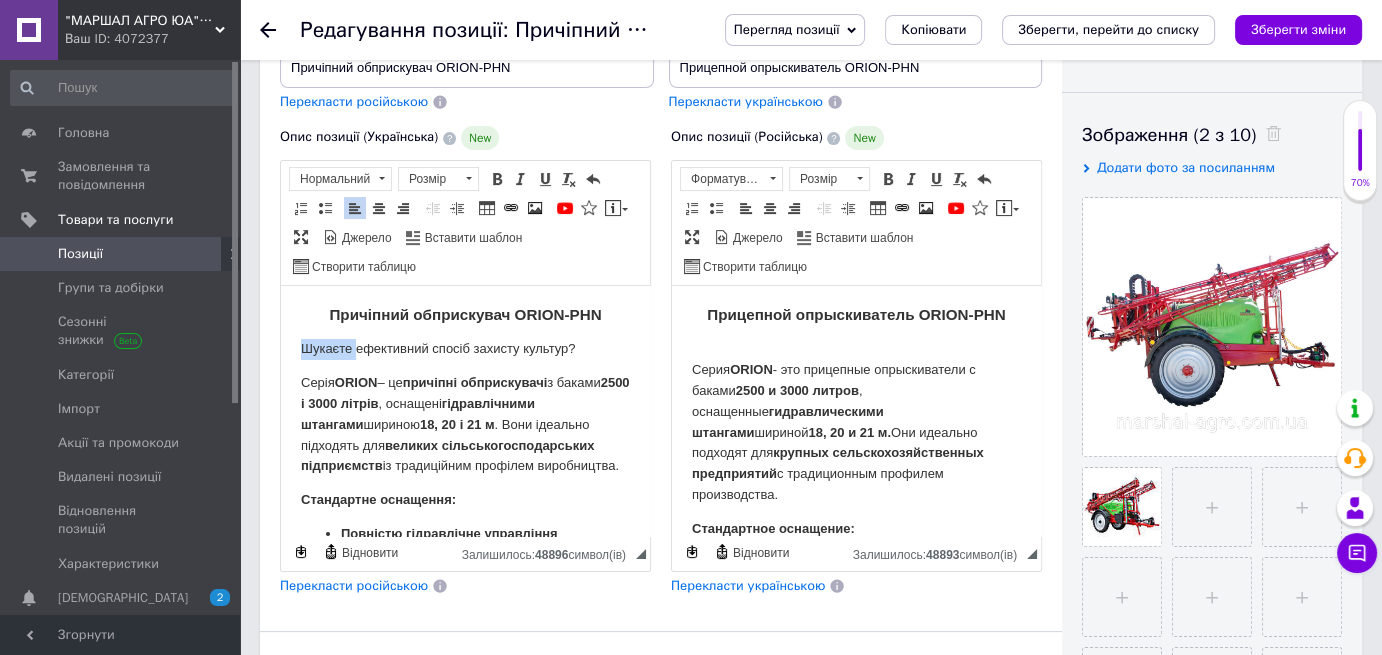 click on "Шукаєте ефективний спосіб захисту культур?" at bounding box center (465, 349) 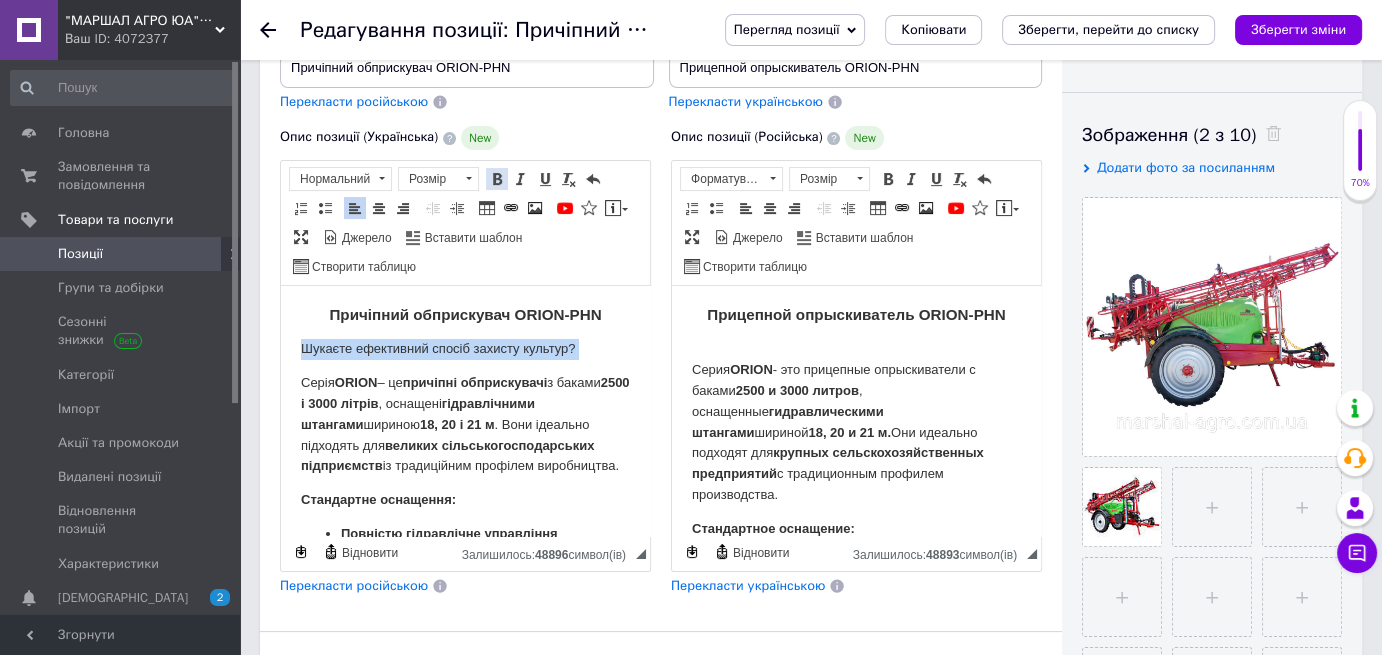 click at bounding box center (497, 179) 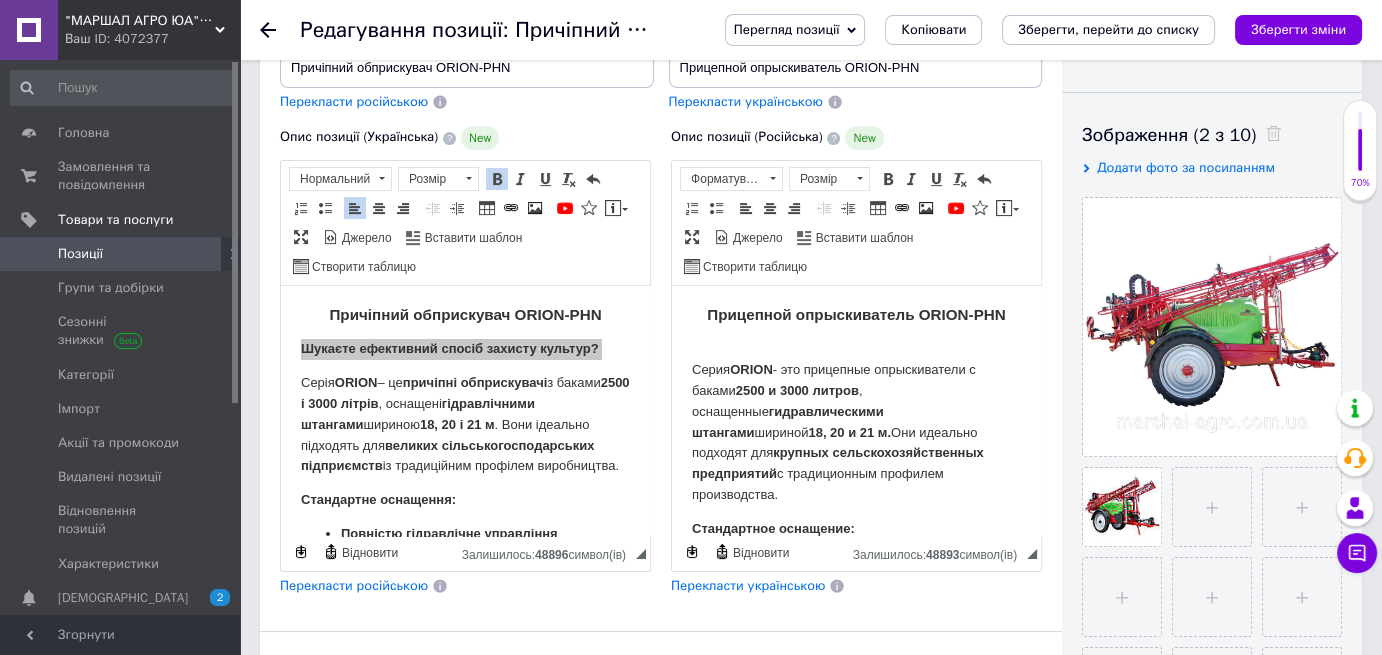 click on "Серия  ORION  - это прицепные опрыскиватели с баками  2500 и 3000 литров , оснащенные  гидравлическими штангами  шириной  18, 20 и 21 м.  Они идеально подходят для  крупных сельскохозяйственных предприятий  с традиционным профилем производства." at bounding box center [856, 422] 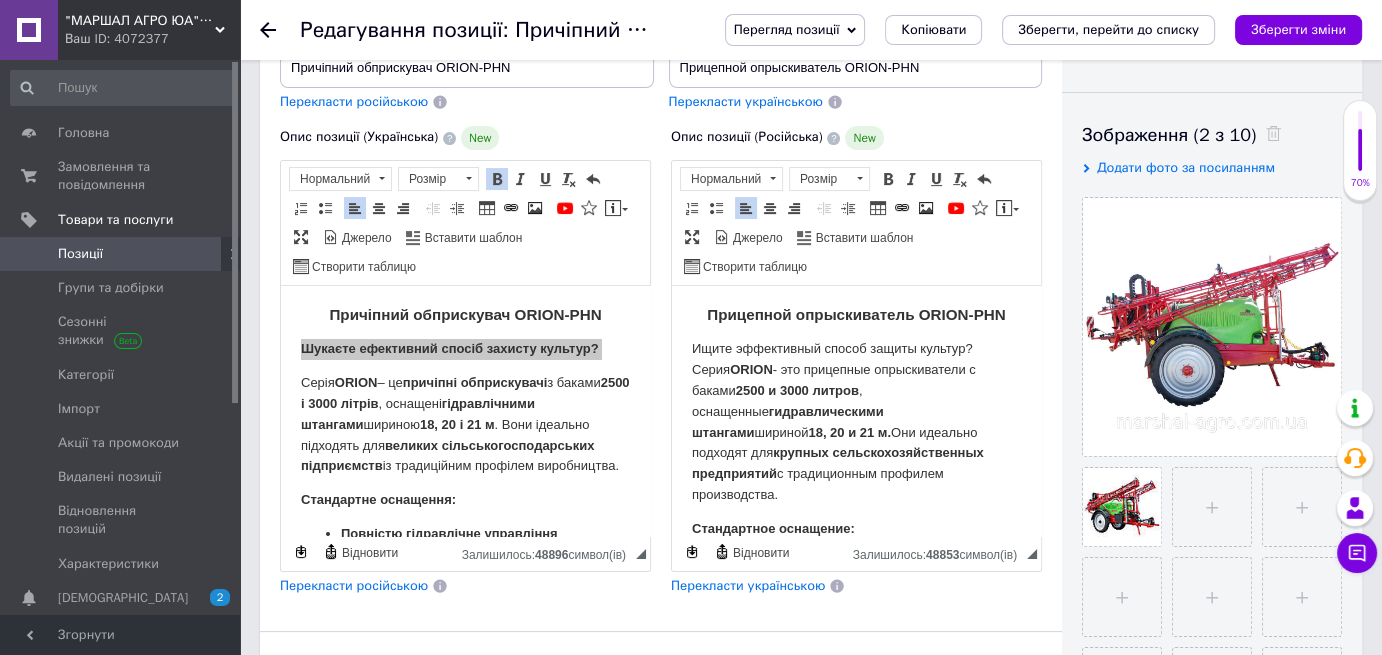 click on "Ищите эффективный способ защиты культур? Серия  ORION  - это прицепные опрыскиватели с баками  2500 и 3000 литров , оснащенные  гидравлическими штангами  шириной  18, 20 и 21 м.  Они идеально подходят для  крупных сельскохозяйственных предприятий  с традиционным профилем производства." at bounding box center [856, 422] 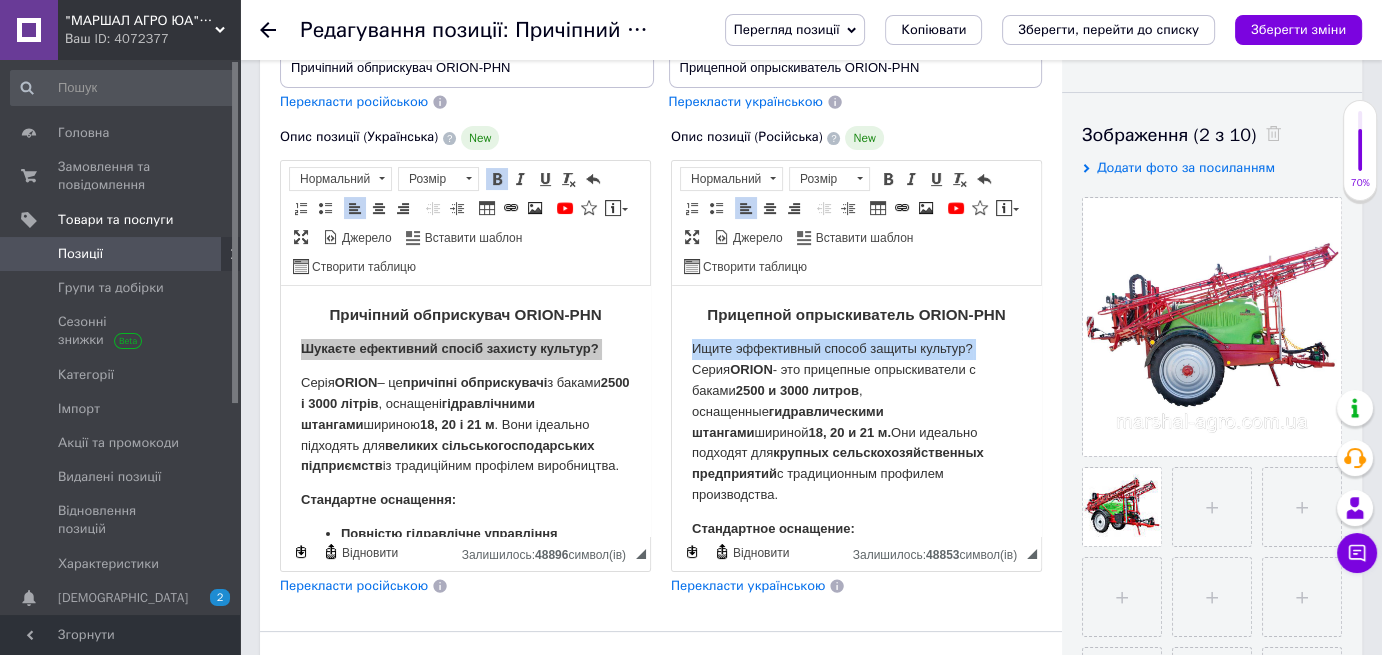 click on "Ищите эффективный способ защиты культур? Серия  ORION  - это прицепные опрыскиватели с баками  2500 и 3000 литров , оснащенные  гидравлическими штангами  шириной  18, 20 и 21 м.  Они идеально подходят для  крупных сельскохозяйственных предприятий  с традиционным профилем производства." at bounding box center [856, 422] 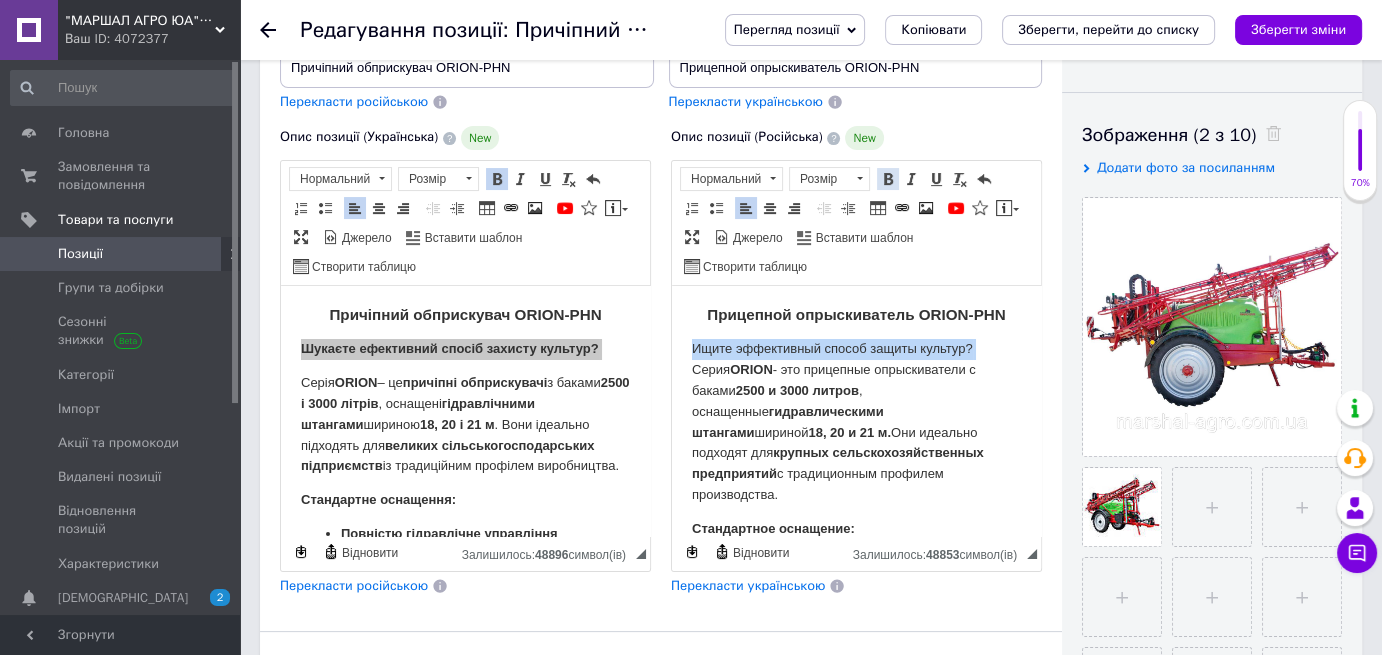 click at bounding box center [888, 179] 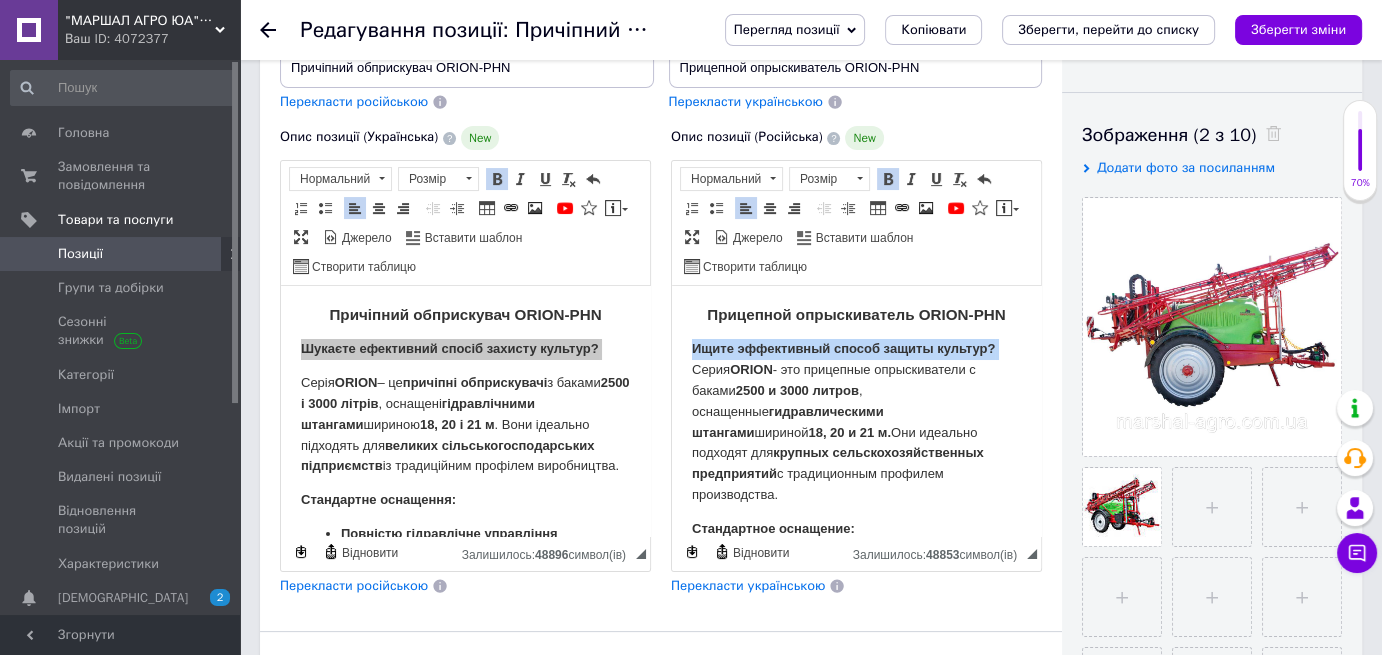 click on "Ищите эффективный способ защиты культур?" at bounding box center [843, 348] 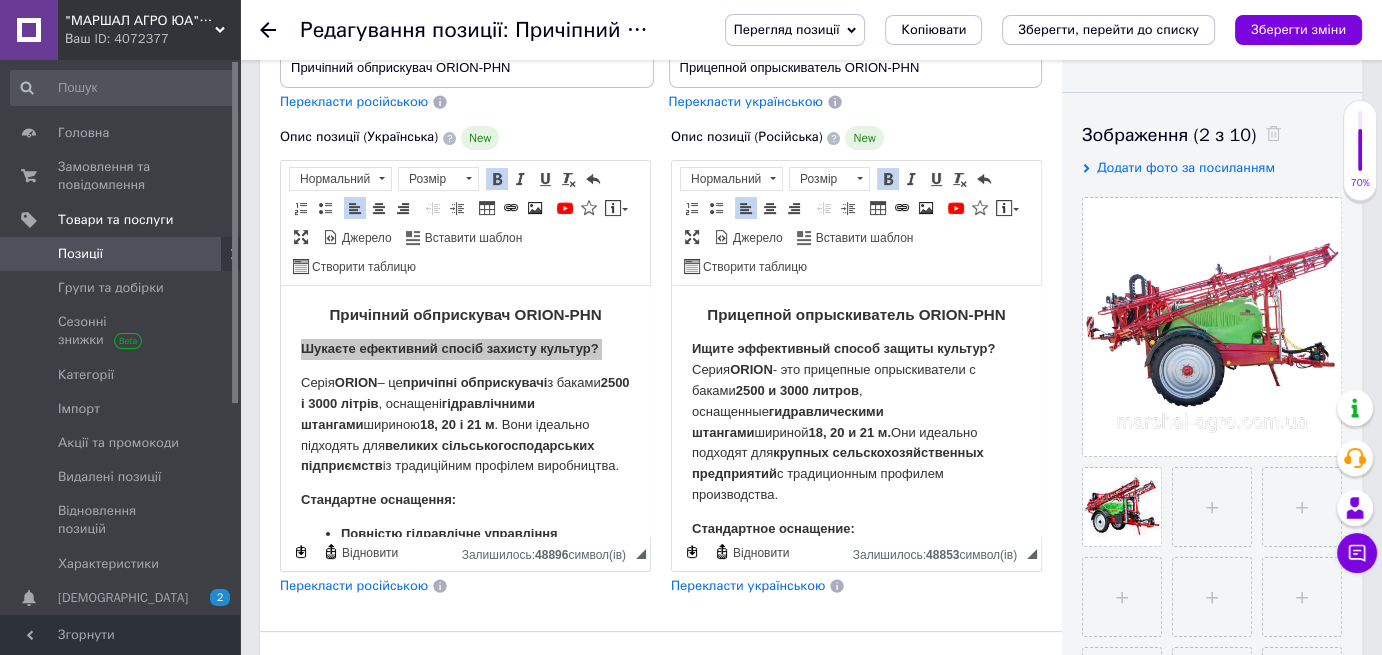 click on "Ищите эффективный способ защиты культур? Серия  ORION  - это прицепные опрыскиватели с баками  2500 и 3000 литров , оснащенные  гидравлическими штангами  шириной  18, 20 и 21 м.  Они идеально подходят для  крупных сельскохозяйственных предприятий  с традиционным профилем производства." at bounding box center (856, 422) 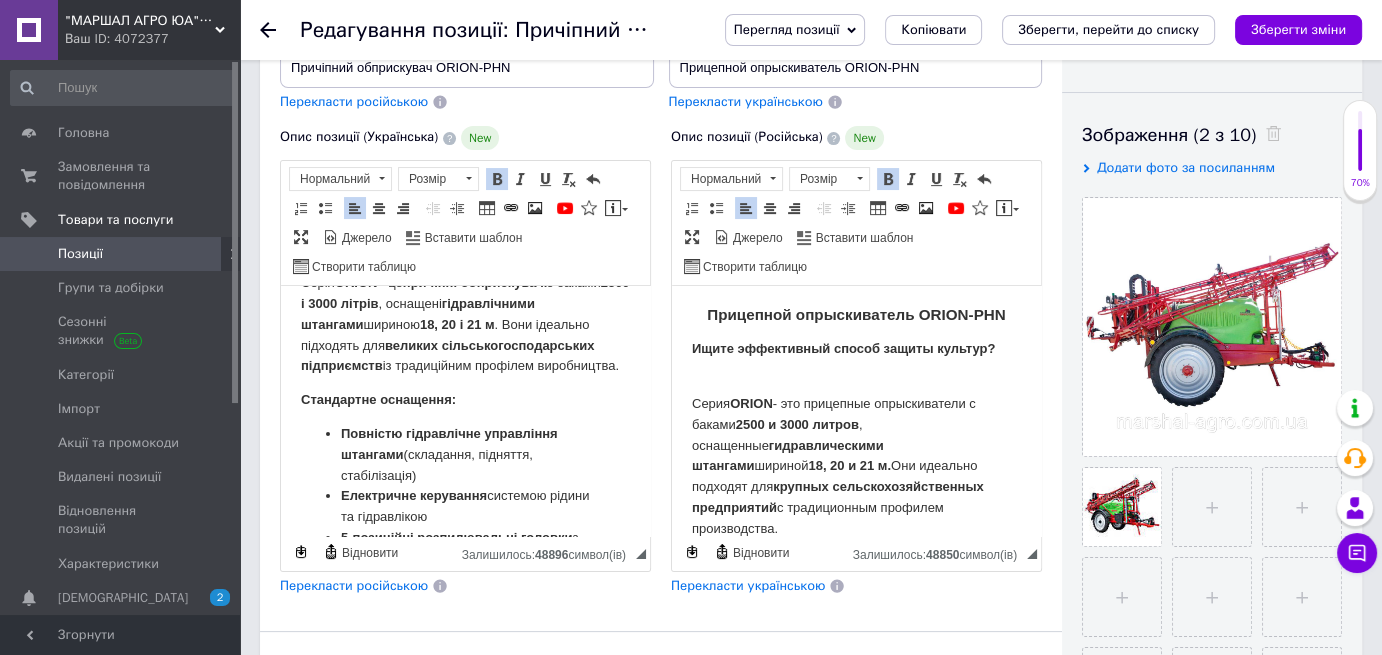 scroll, scrollTop: 400, scrollLeft: 0, axis: vertical 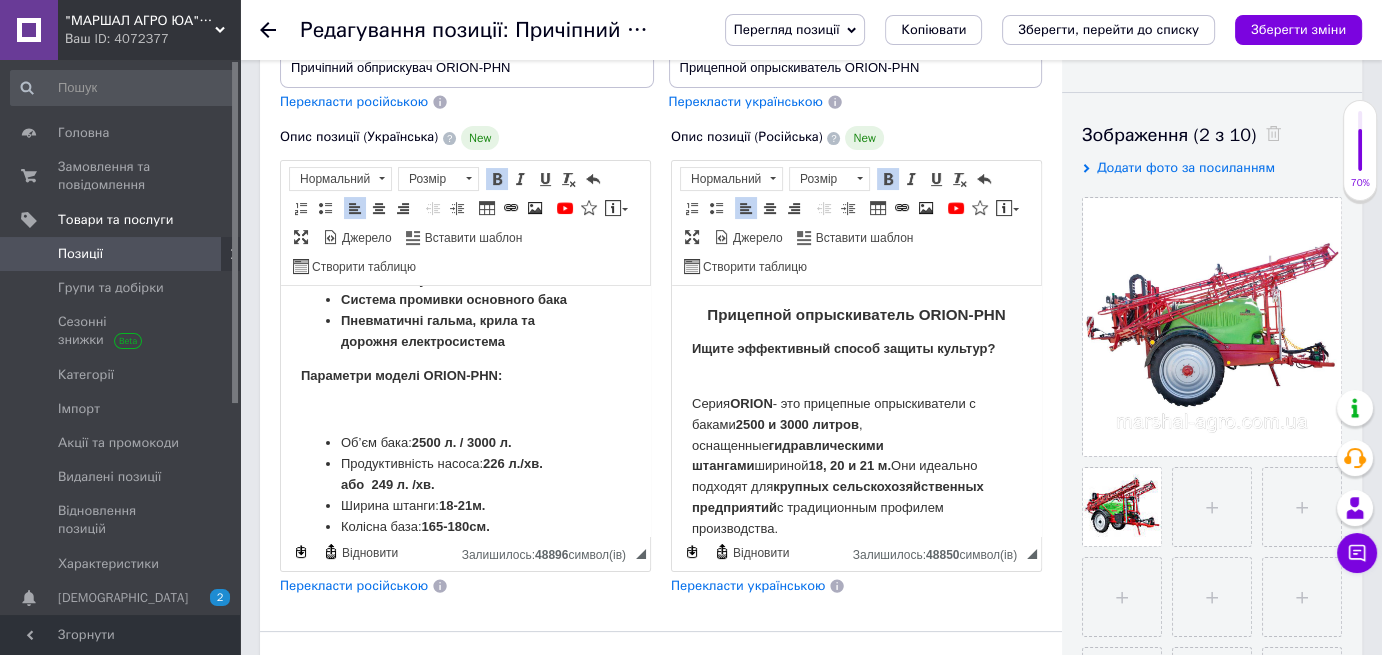 click at bounding box center (465, 410) 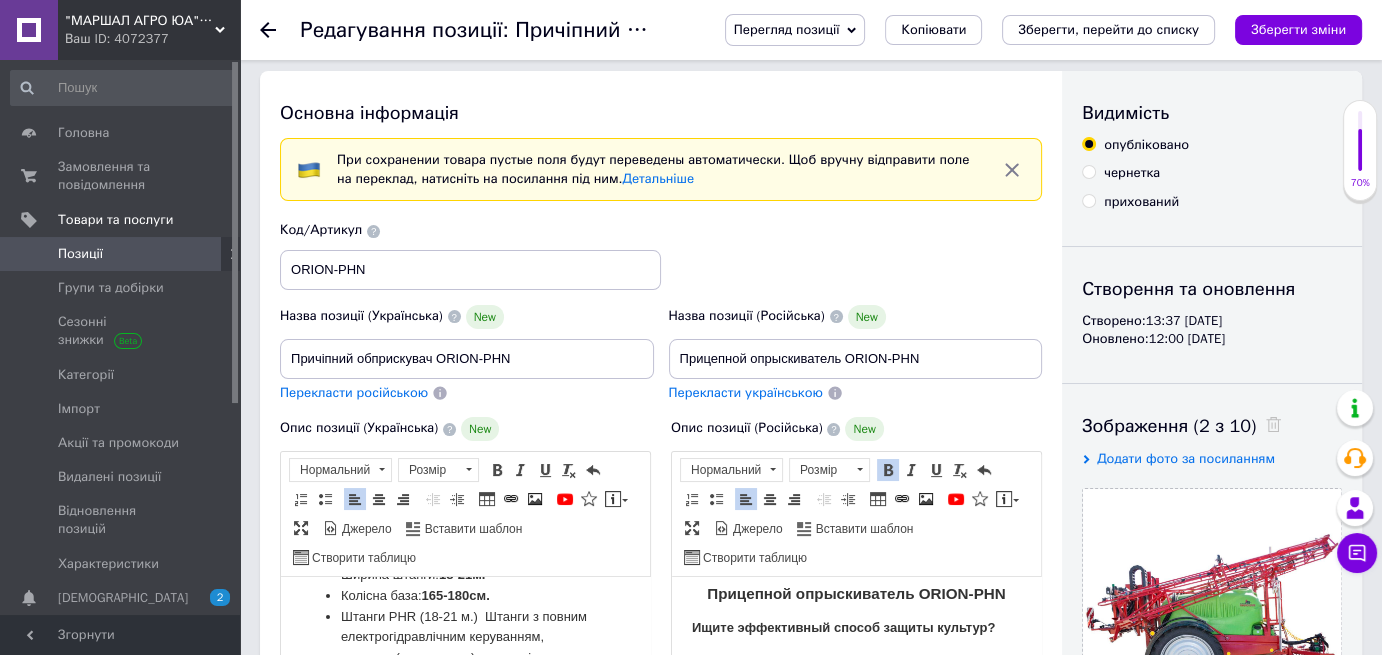 scroll, scrollTop: 0, scrollLeft: 0, axis: both 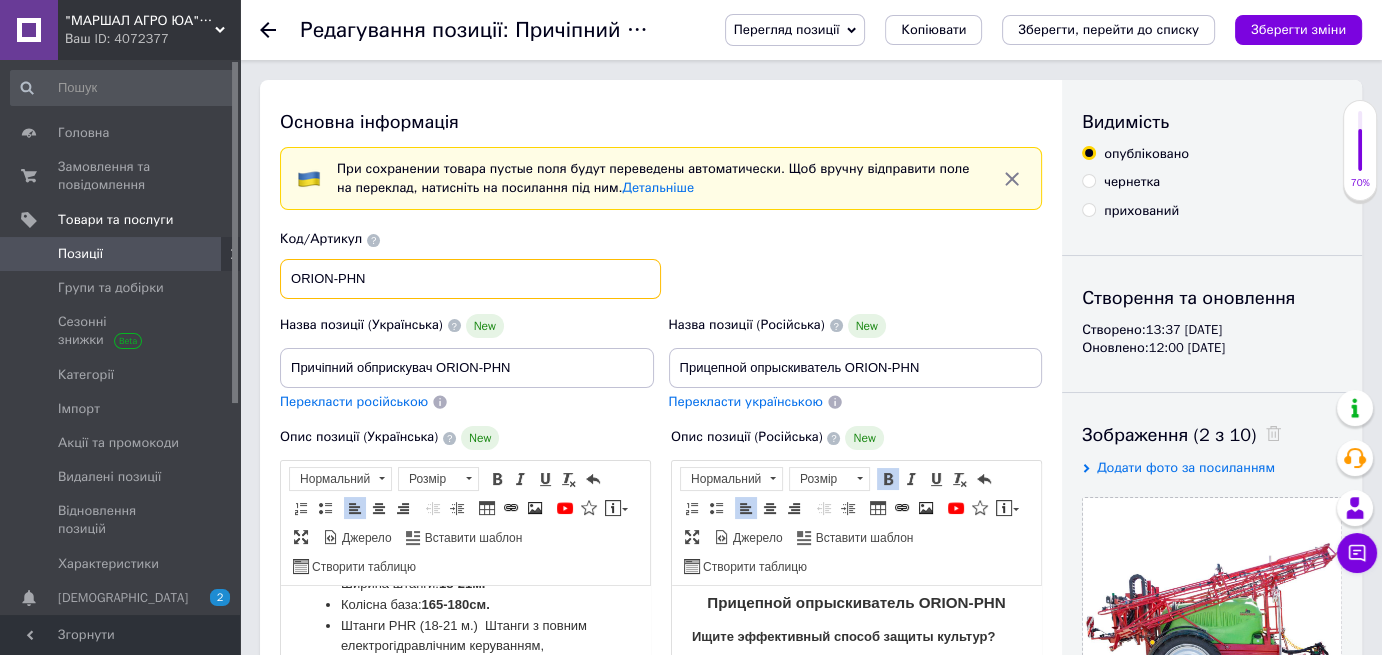 click on "ORION-PHN" at bounding box center (470, 279) 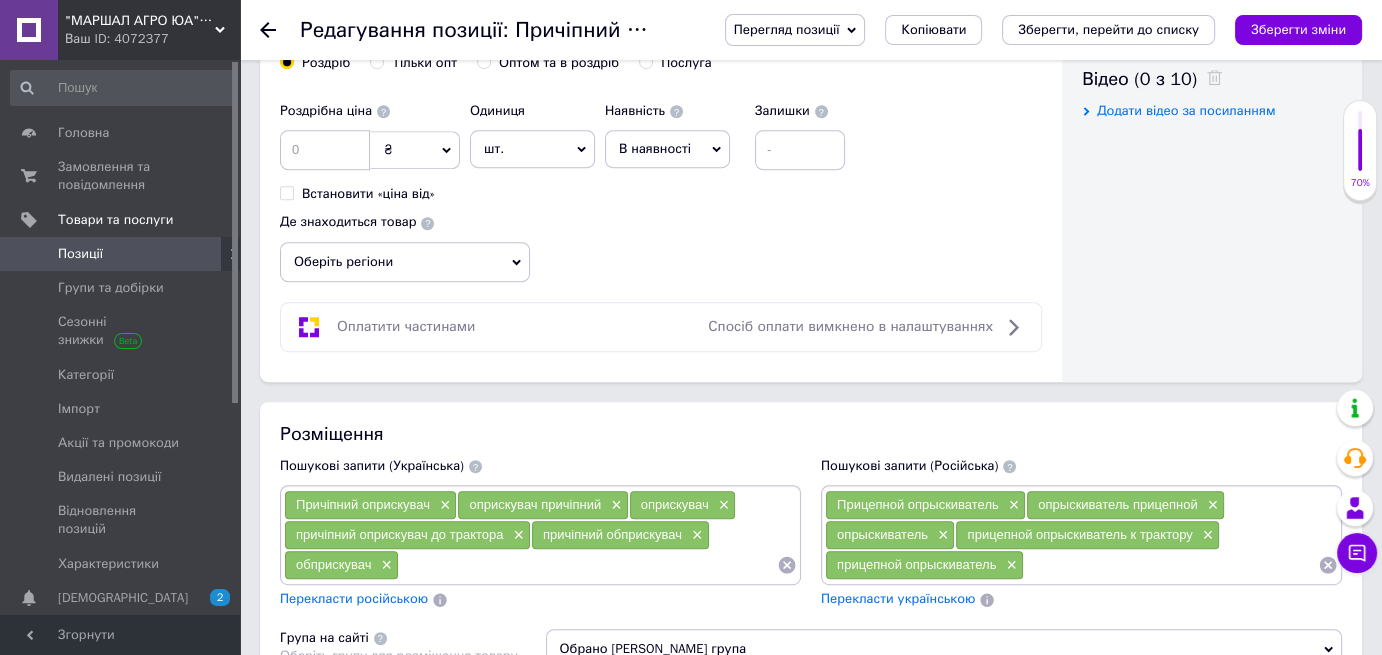 scroll, scrollTop: 1100, scrollLeft: 0, axis: vertical 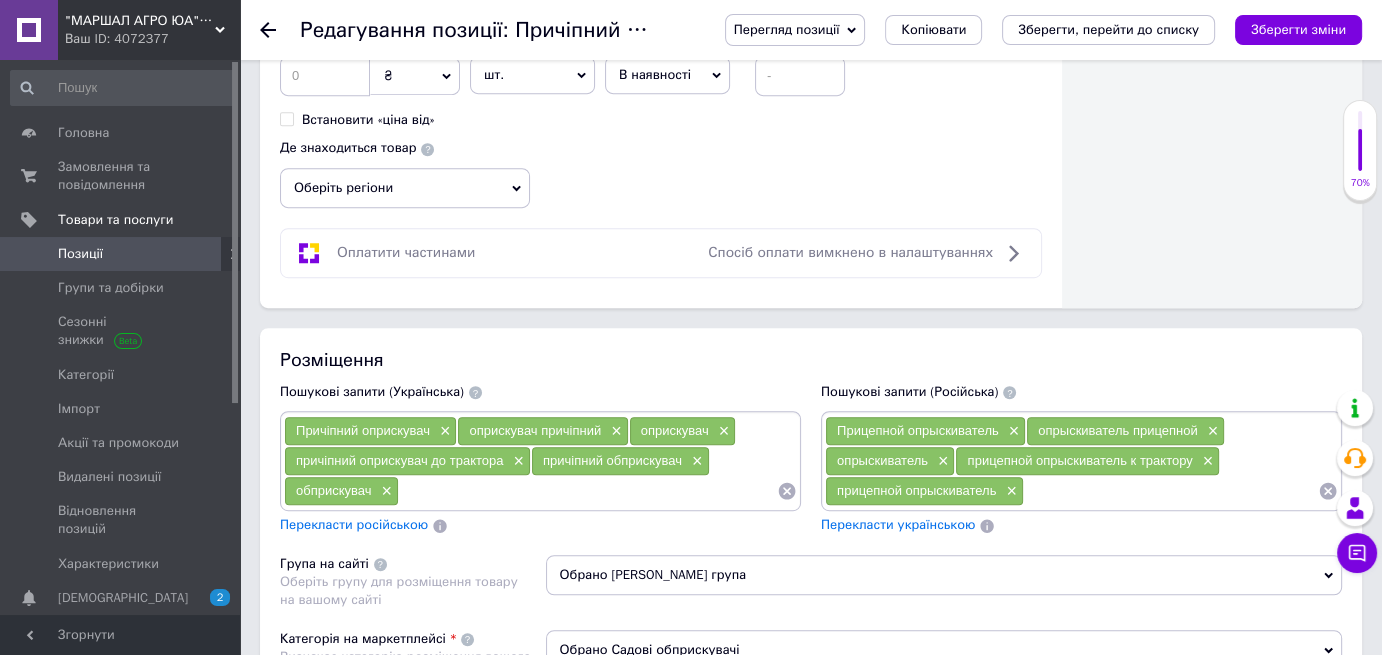 click at bounding box center [588, 491] 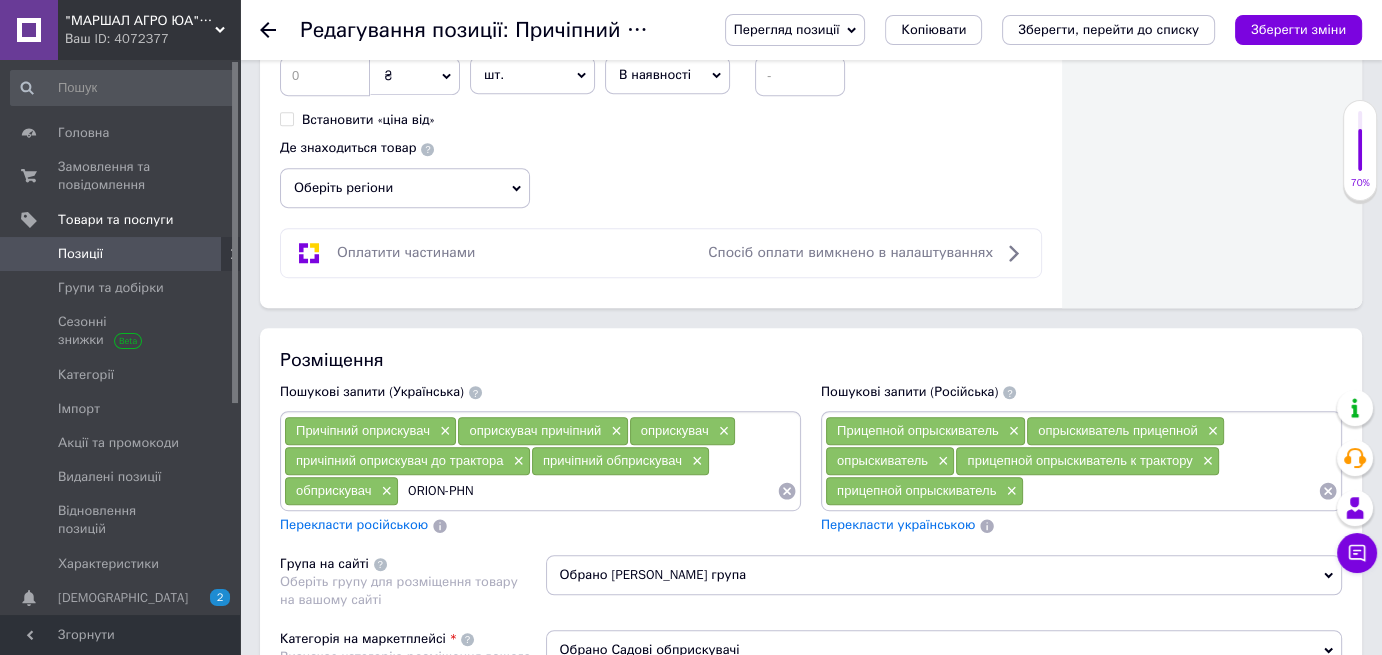 type 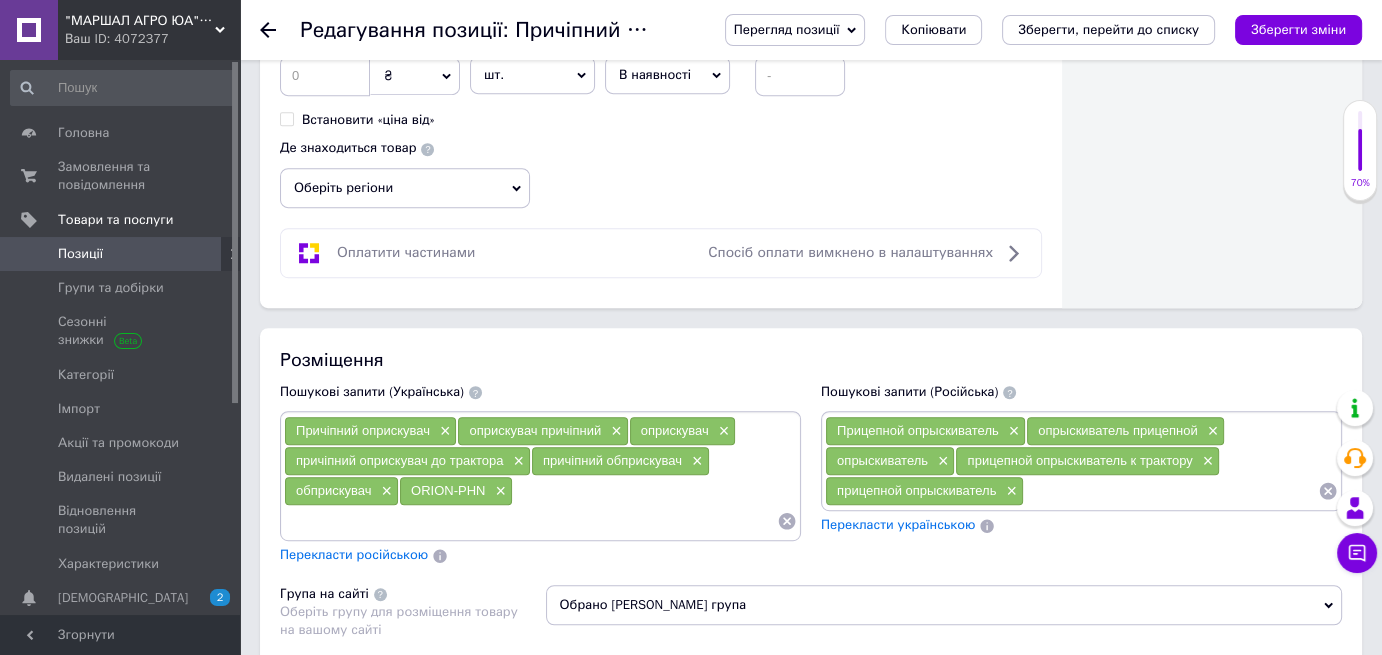 click at bounding box center [1171, 491] 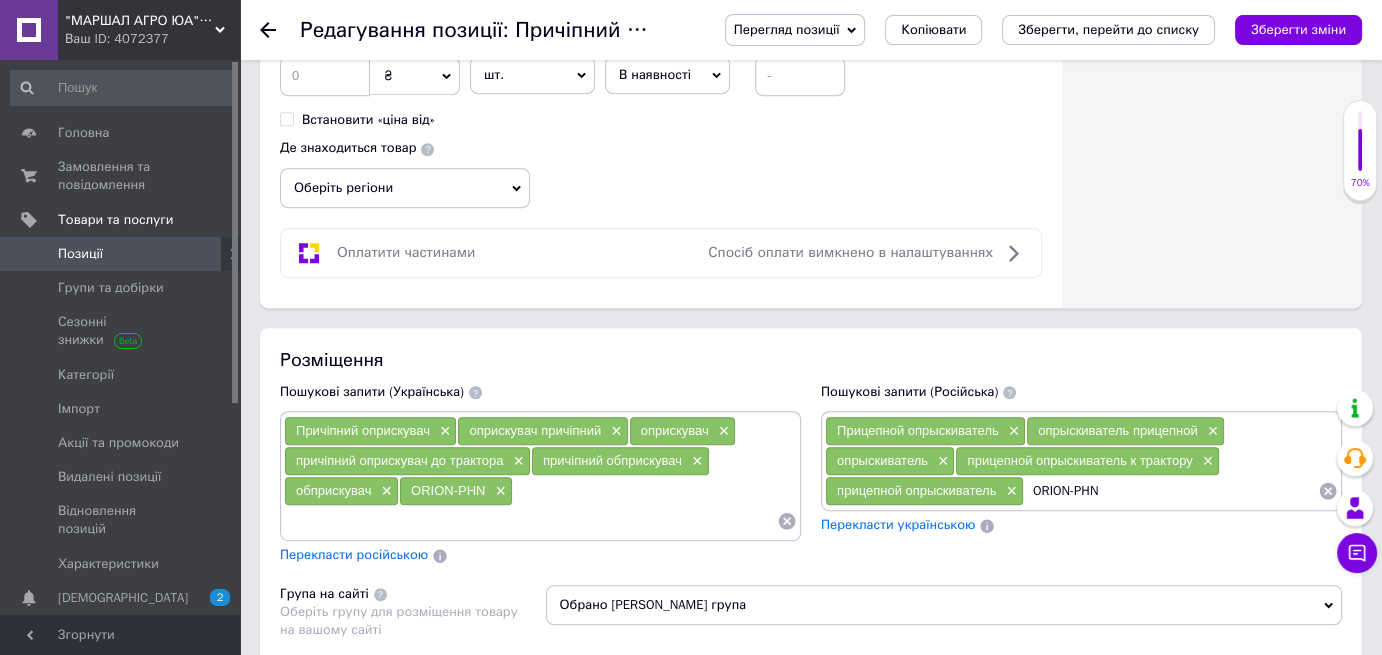 type 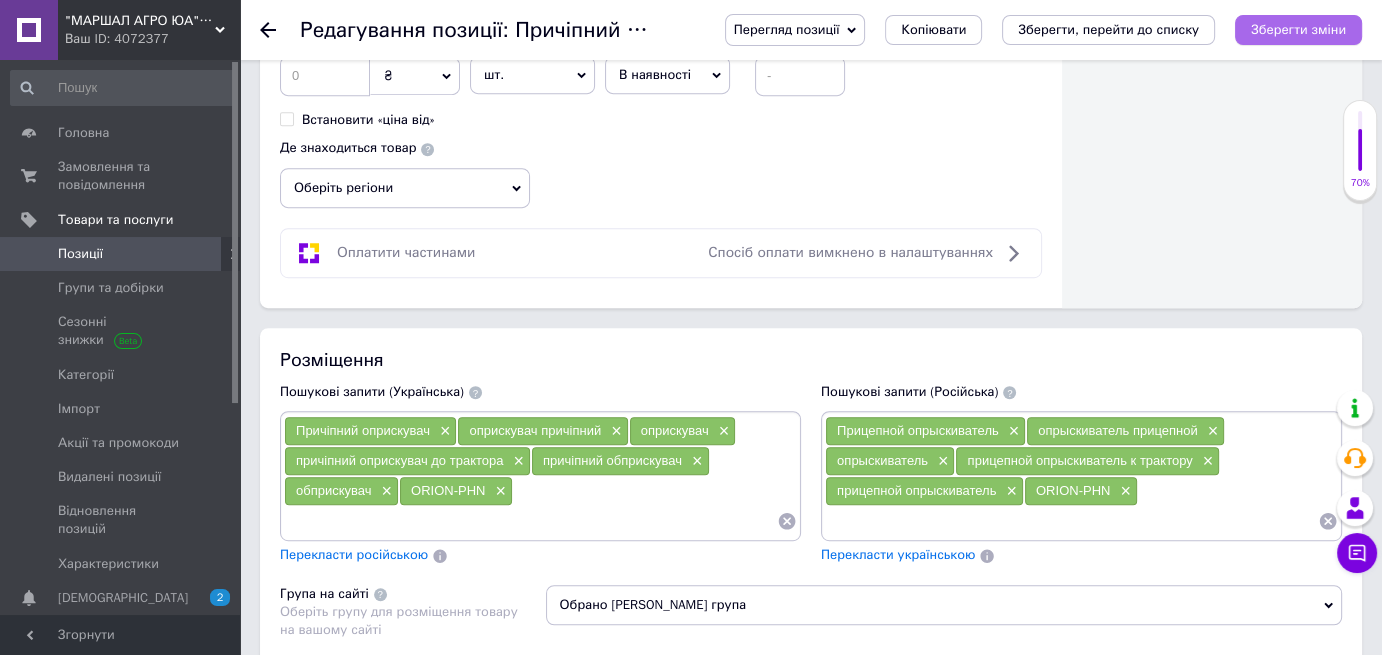click on "Зберегти зміни" at bounding box center (1298, 29) 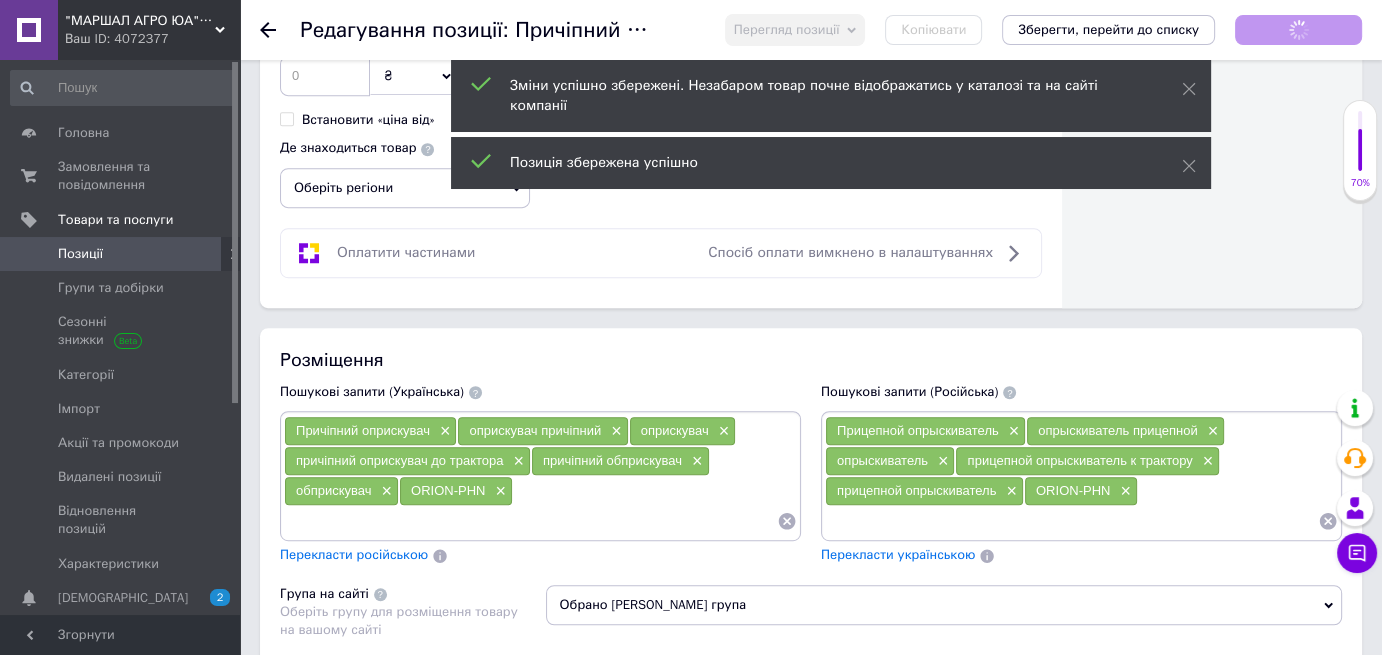 scroll, scrollTop: 348, scrollLeft: 0, axis: vertical 